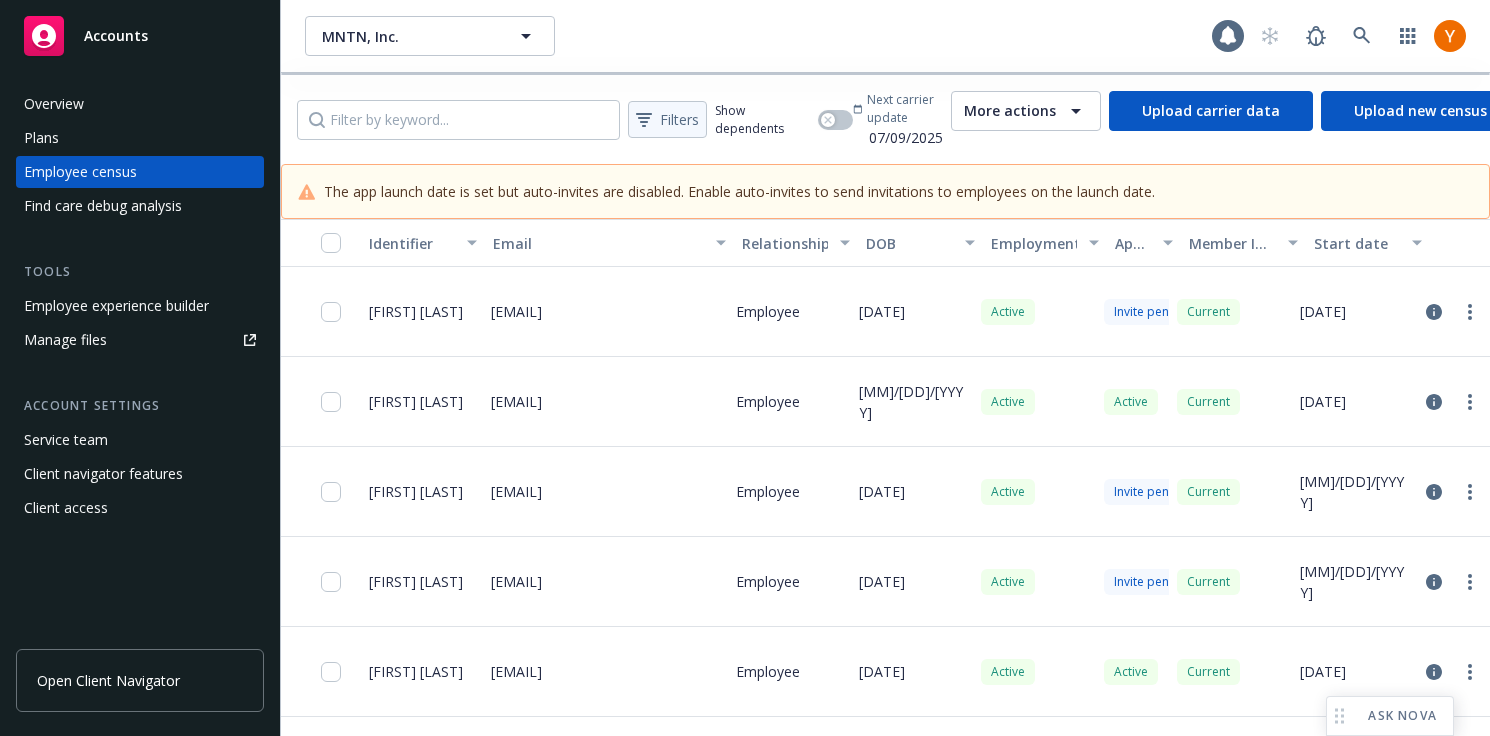 scroll, scrollTop: 0, scrollLeft: 0, axis: both 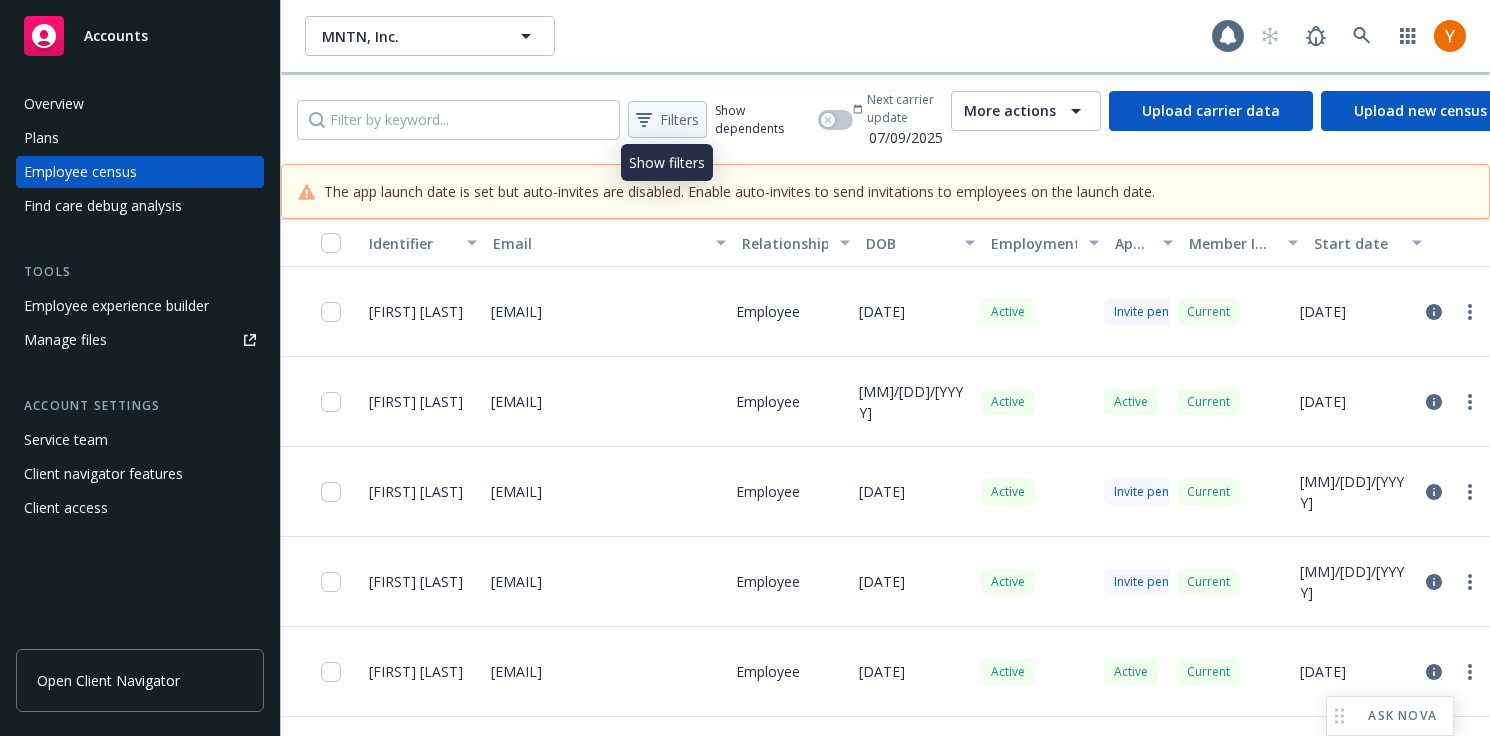 click on "Filters" at bounding box center [679, 119] 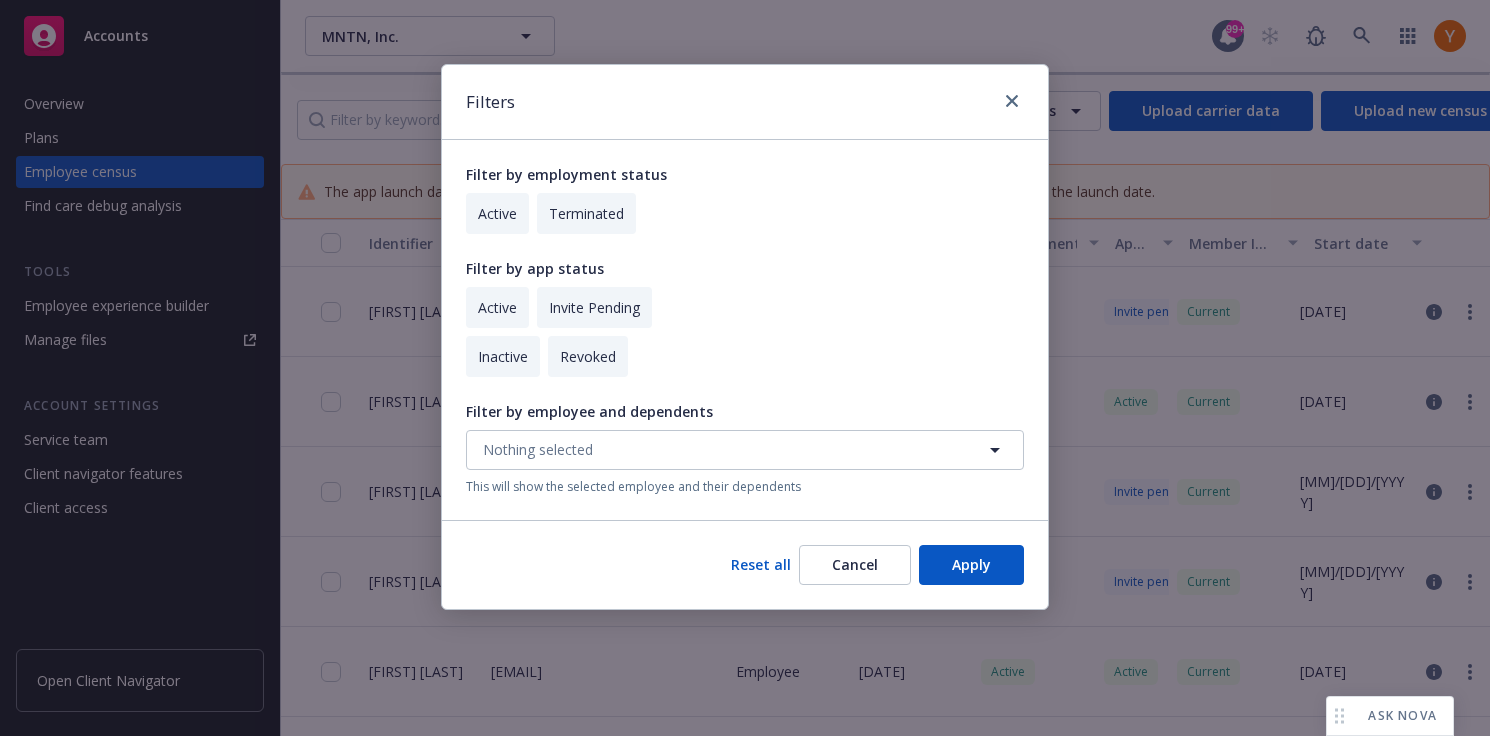 click at bounding box center [497, 213] 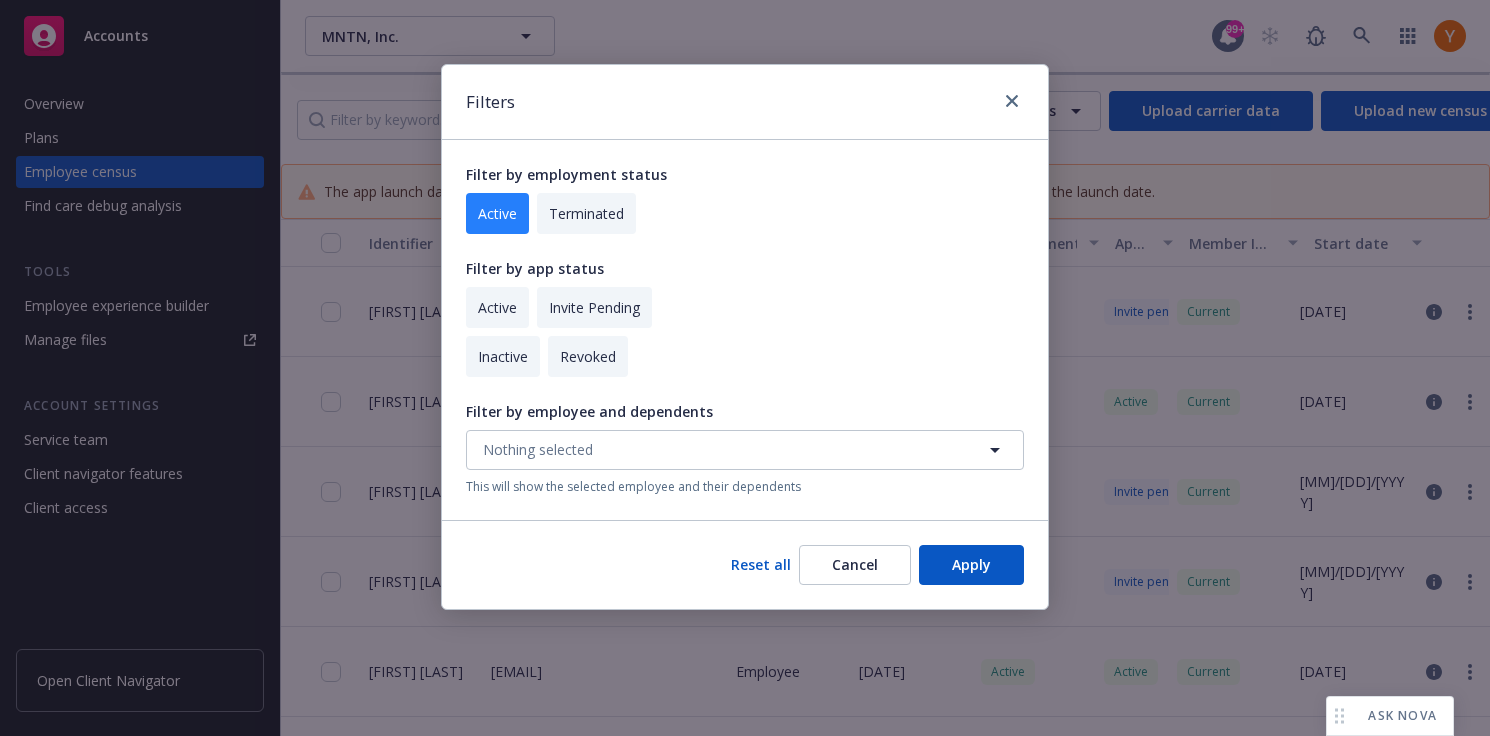 checkbox on "true" 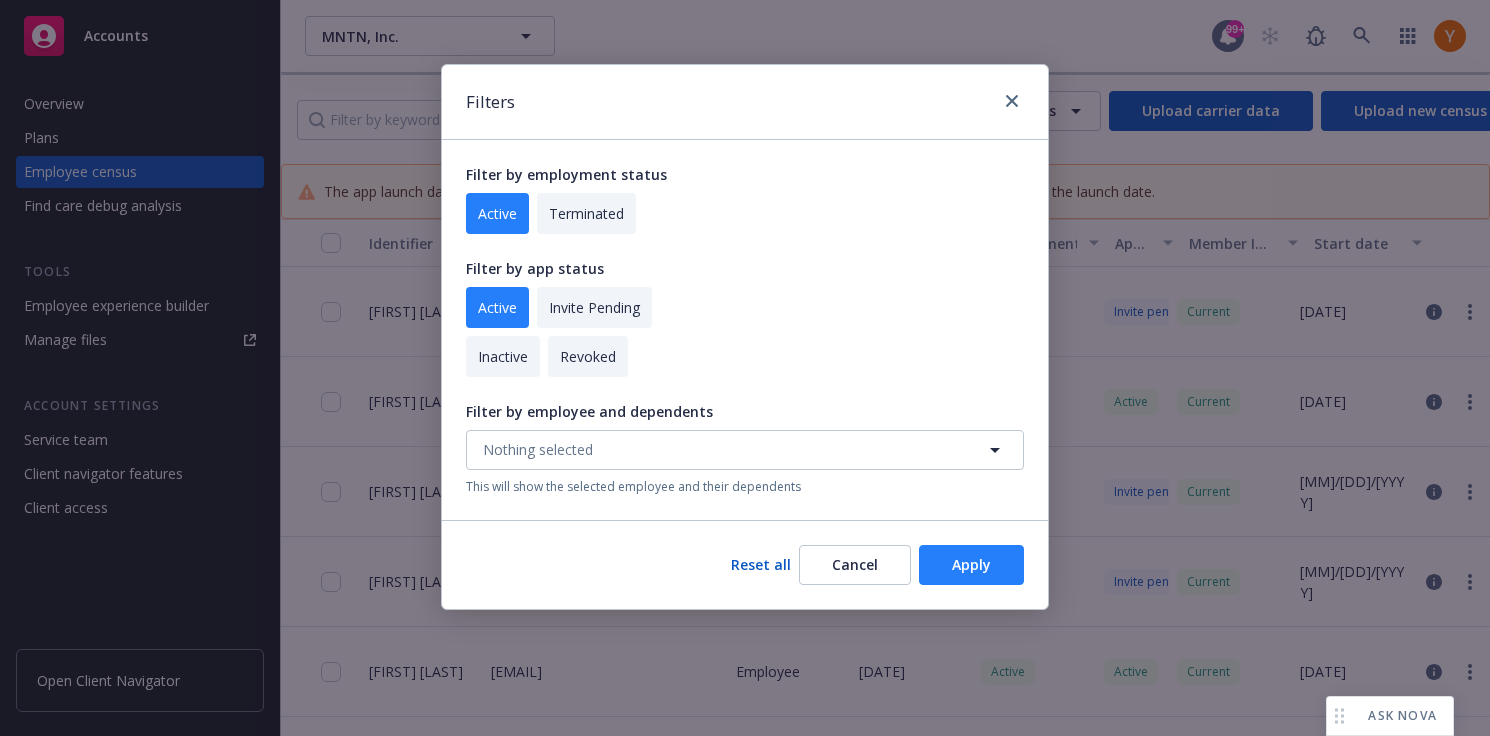 click on "Apply" at bounding box center [971, 565] 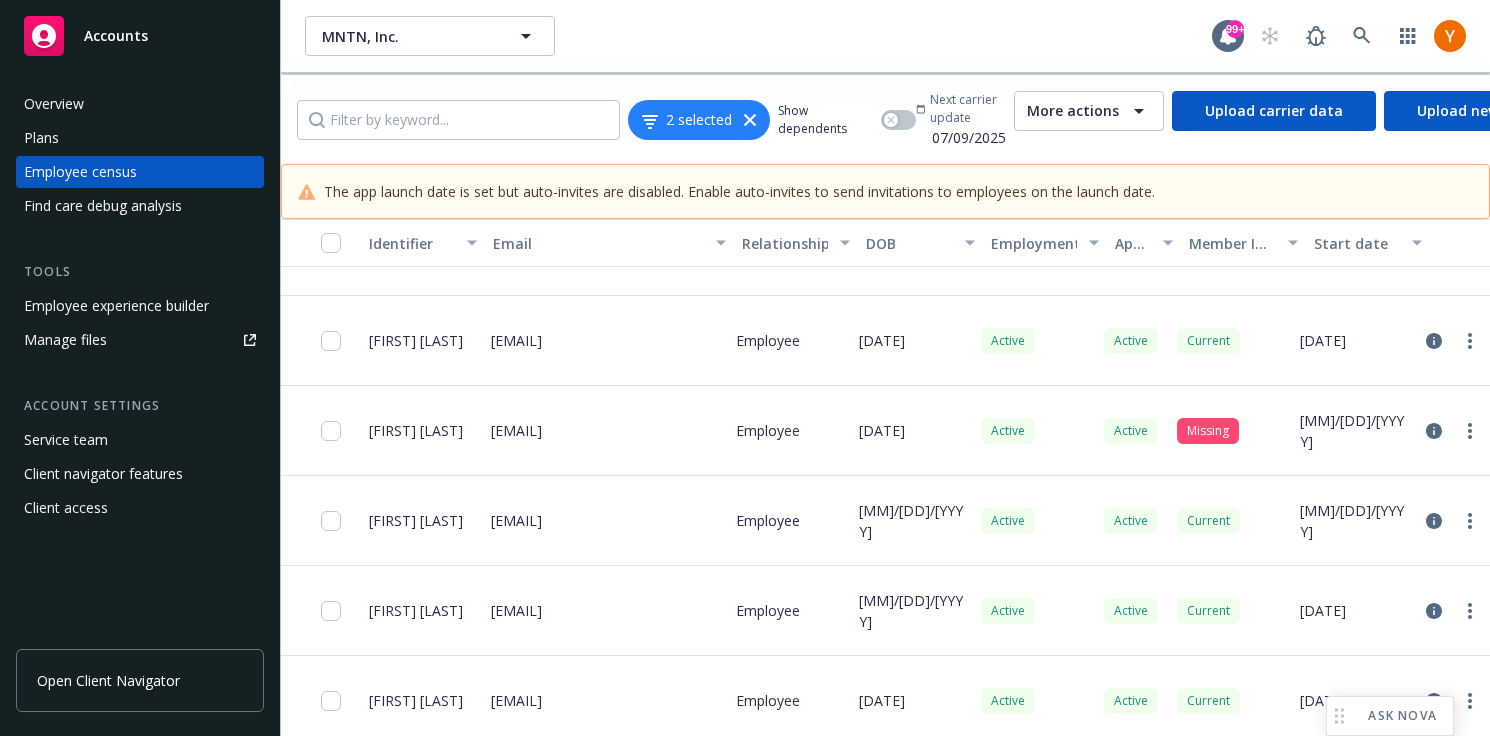 scroll, scrollTop: 0, scrollLeft: 0, axis: both 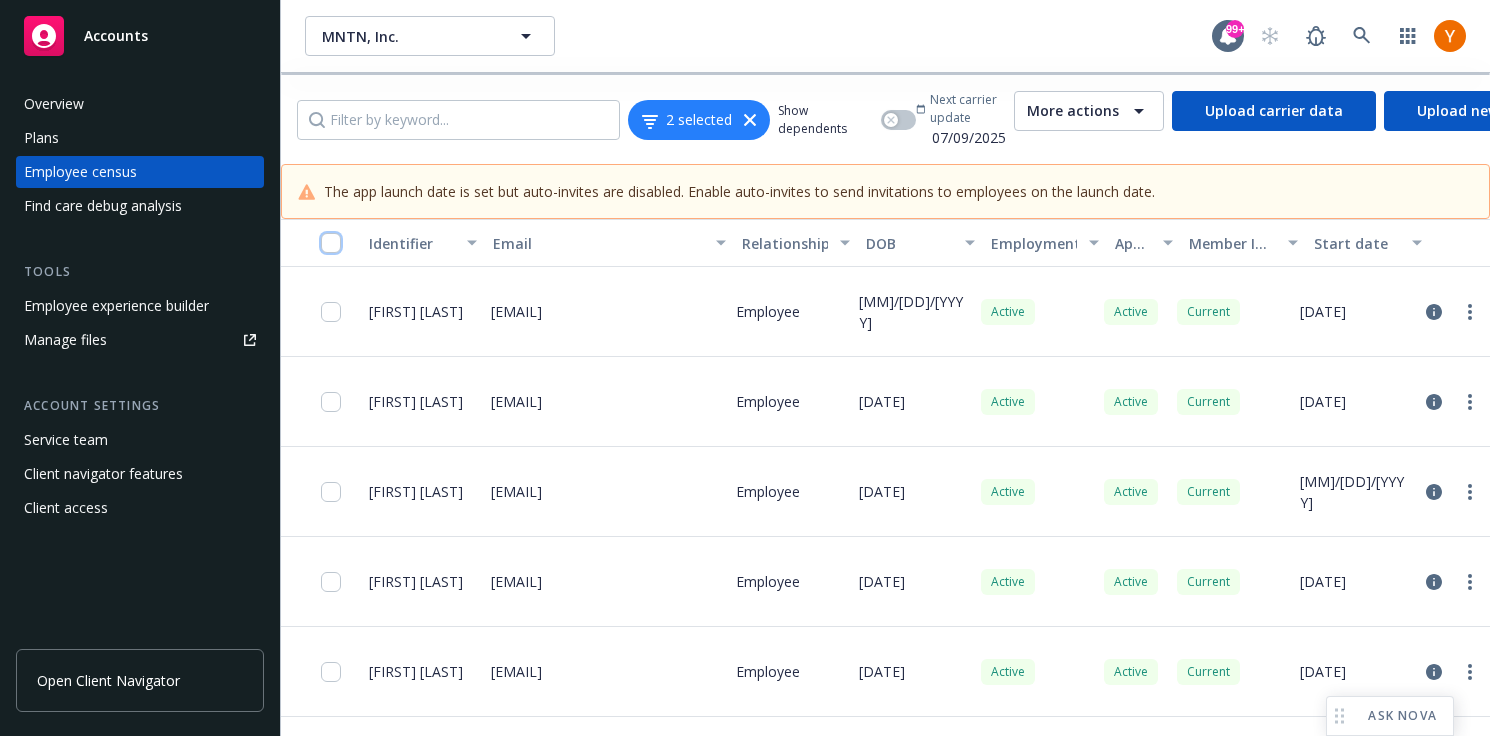 click at bounding box center [331, 243] 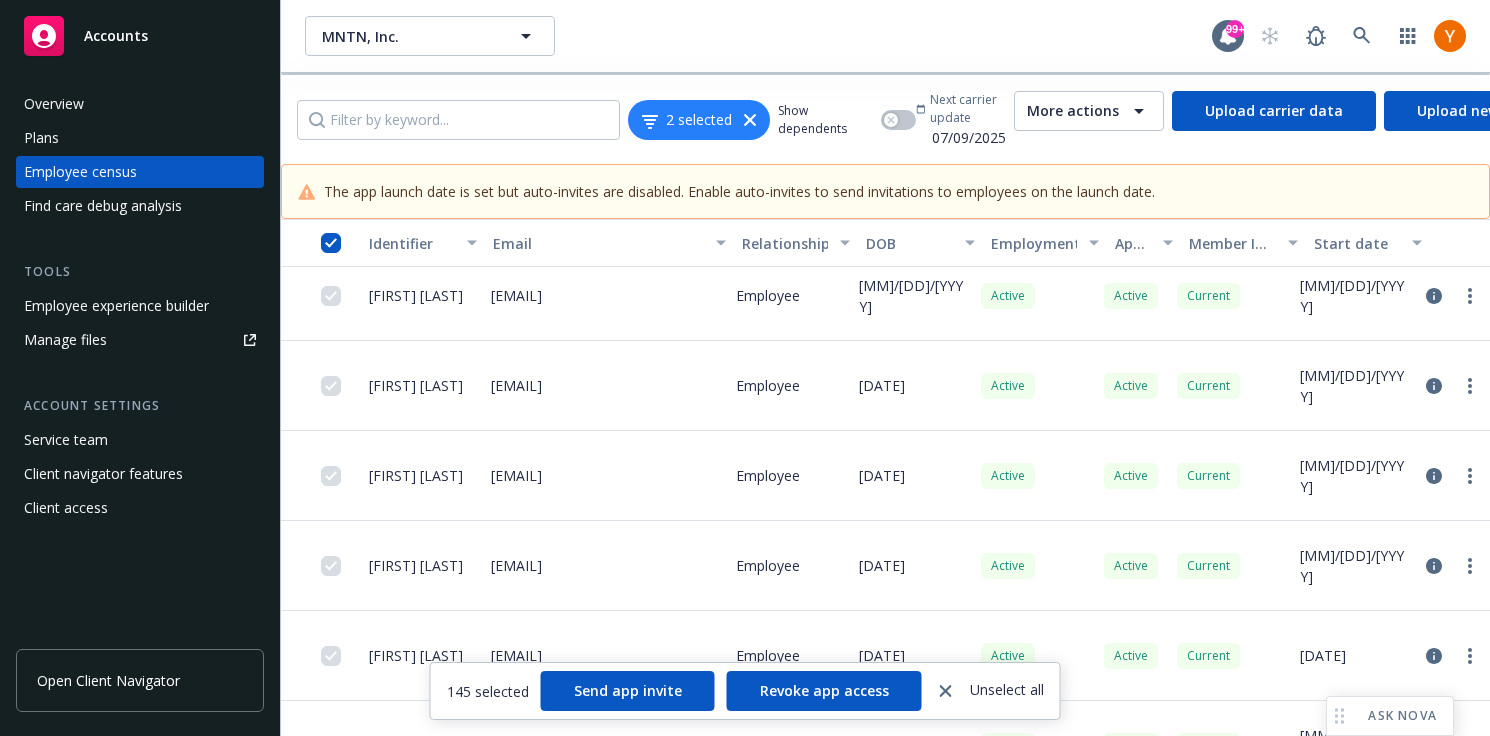 scroll, scrollTop: 12581, scrollLeft: 0, axis: vertical 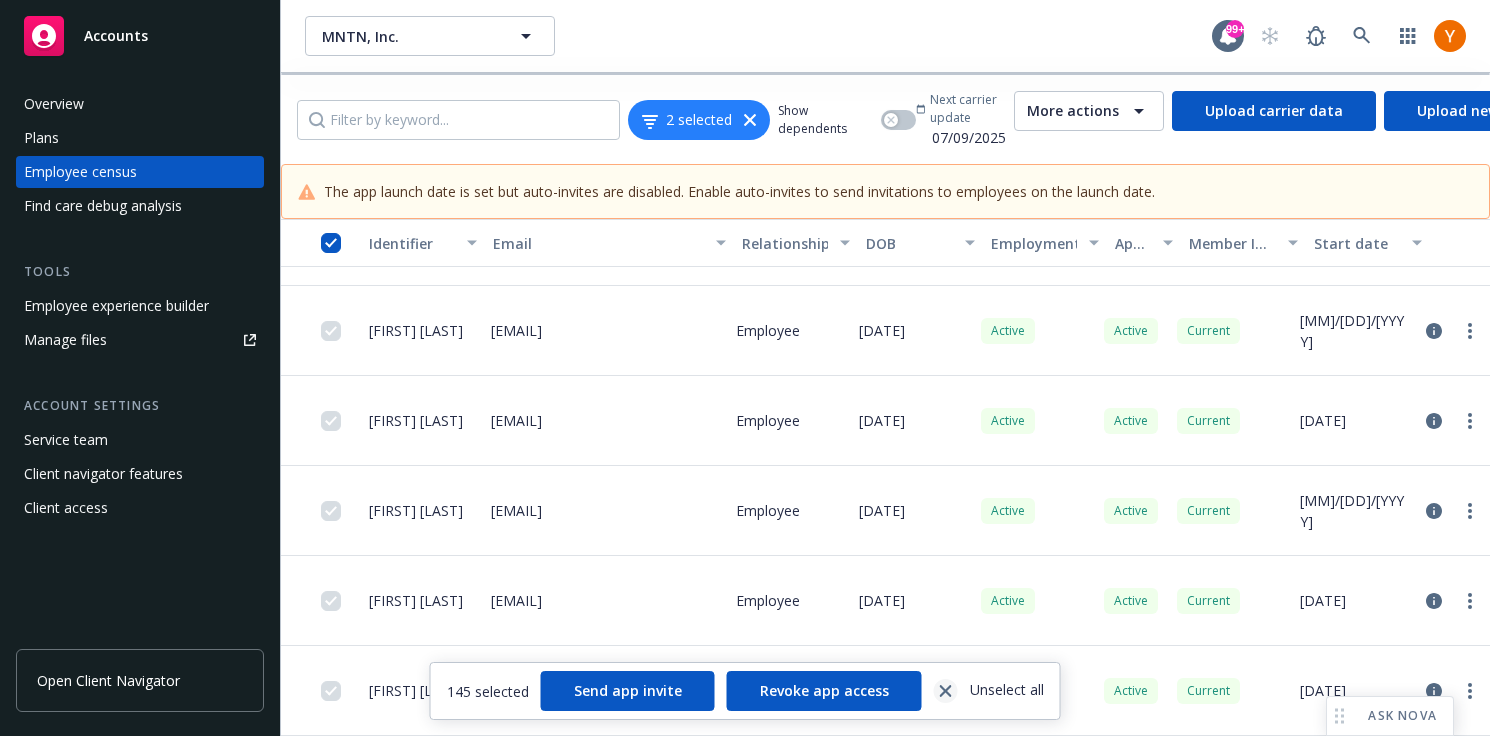 click at bounding box center (946, 691) 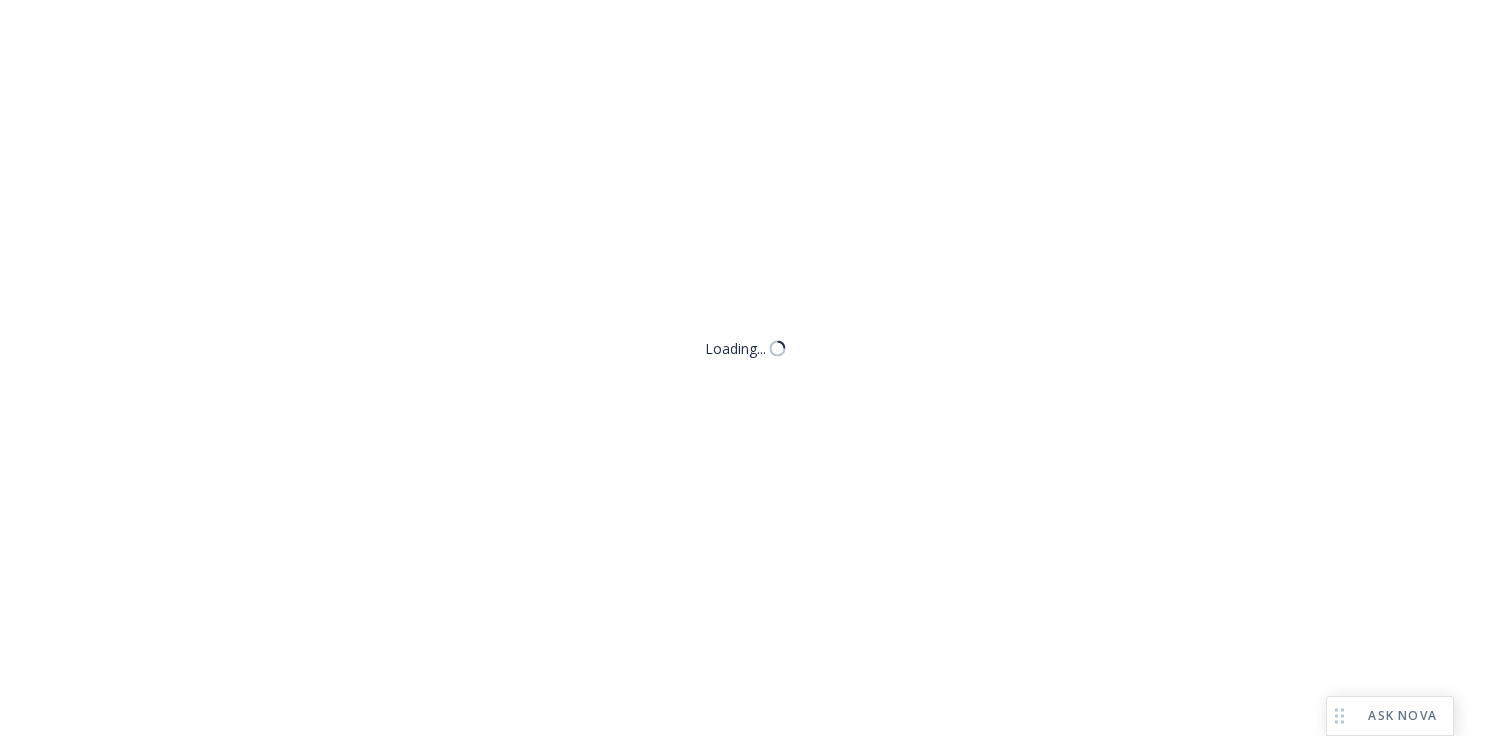 scroll, scrollTop: 0, scrollLeft: 0, axis: both 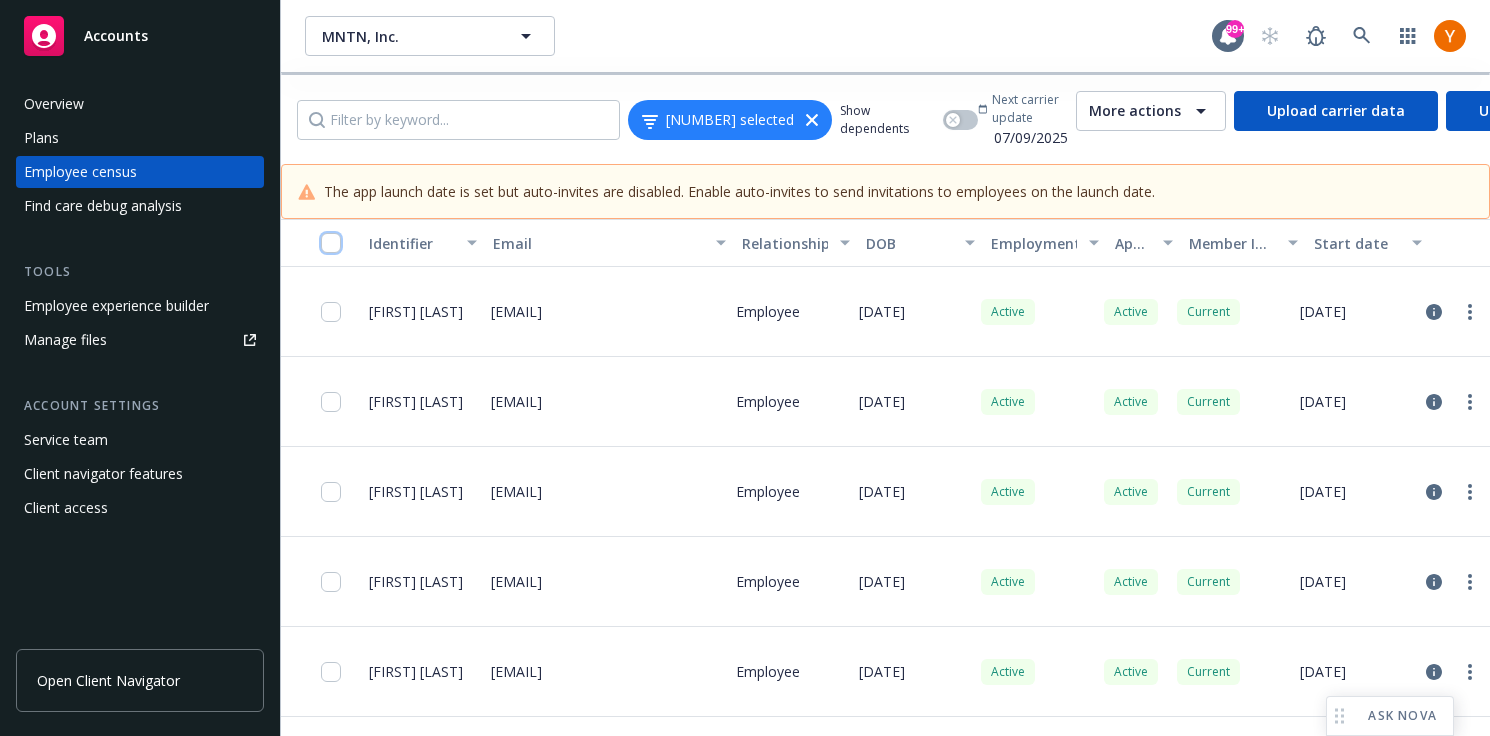 click at bounding box center [331, 243] 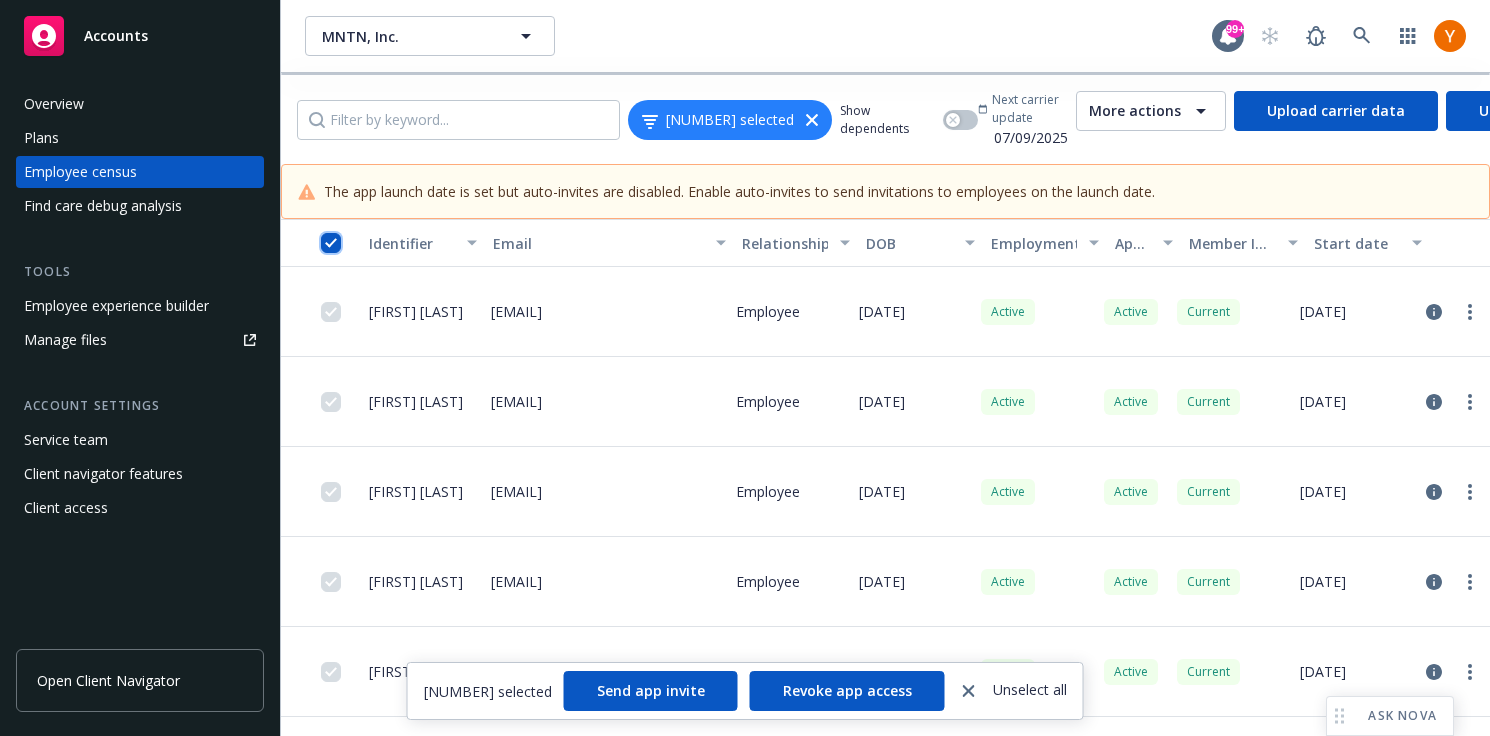 click at bounding box center [331, 243] 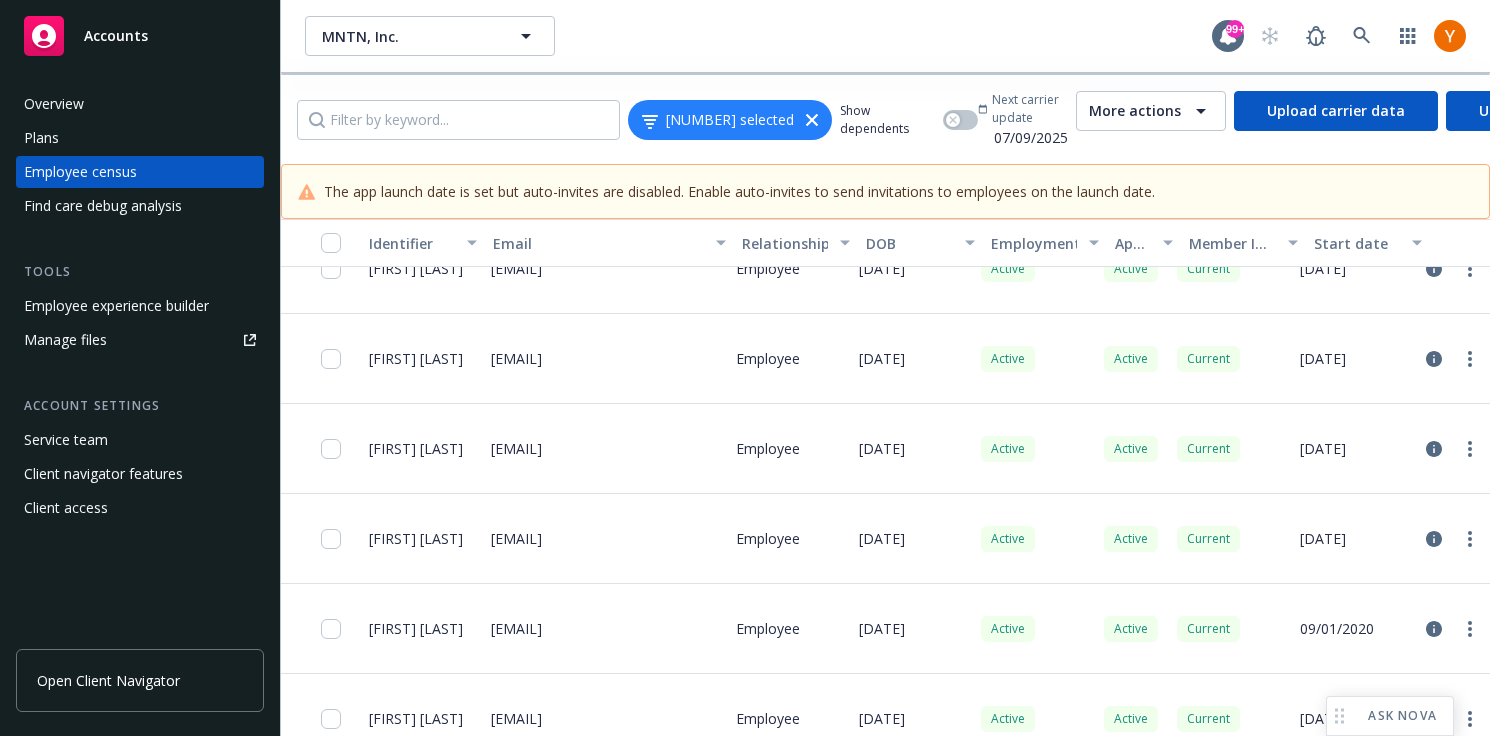 scroll, scrollTop: 6128, scrollLeft: 0, axis: vertical 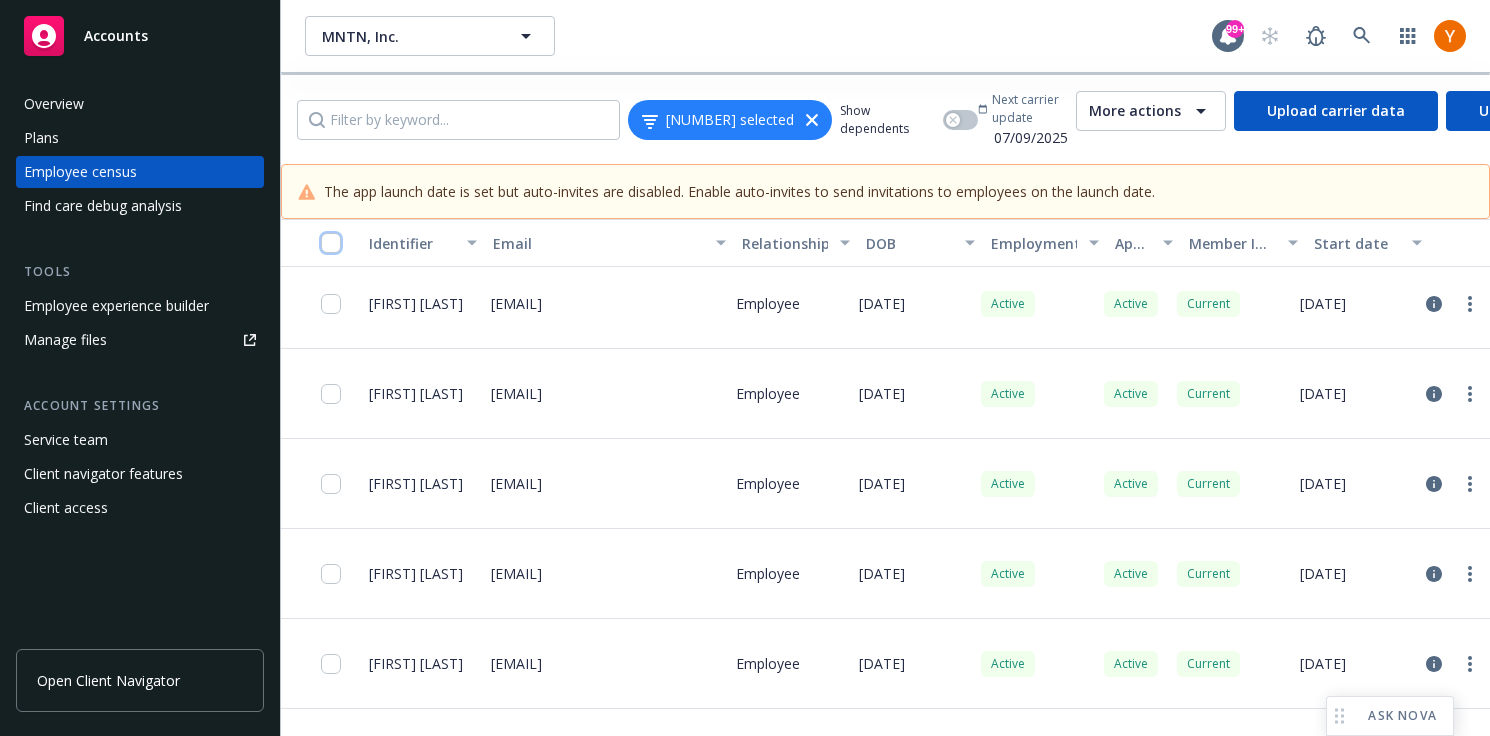 click at bounding box center (331, 243) 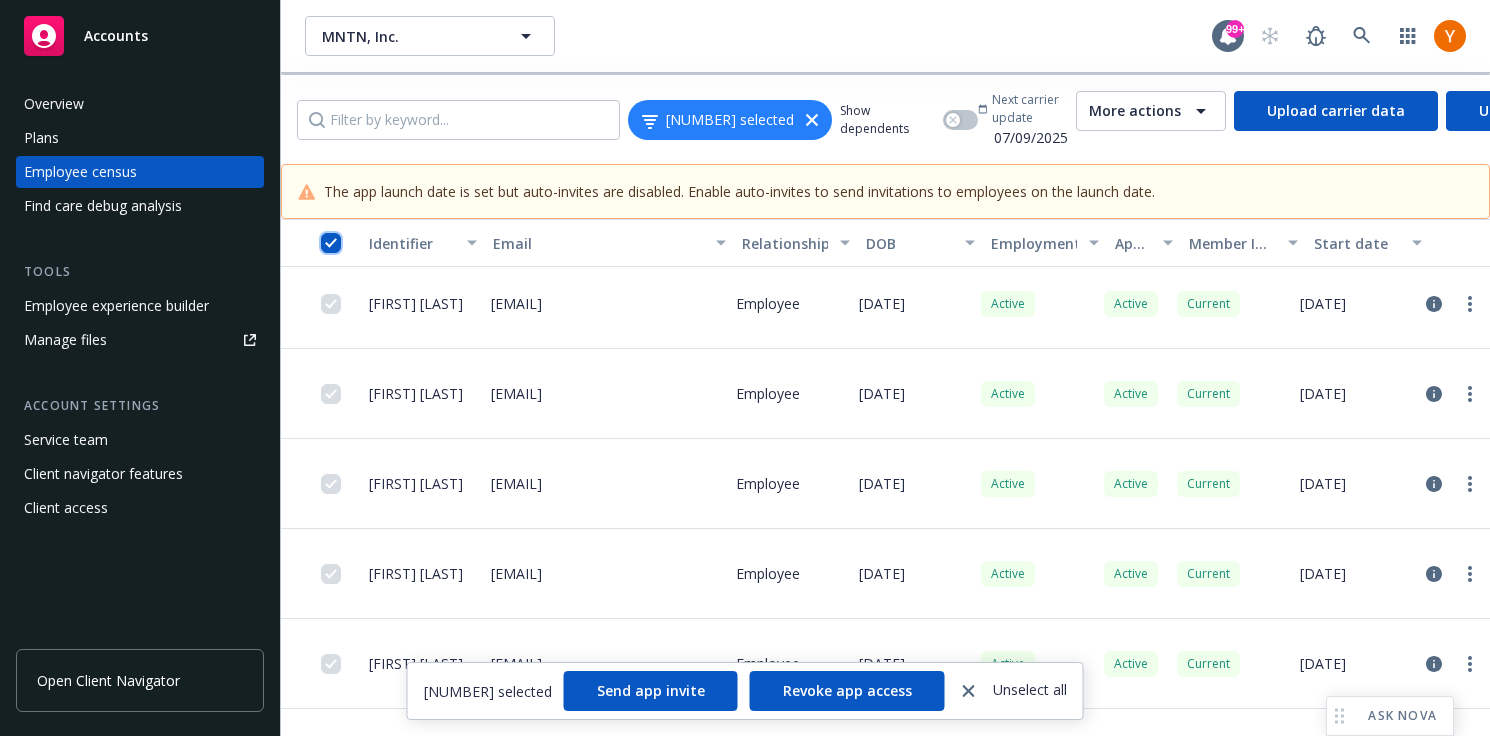 click at bounding box center (331, 243) 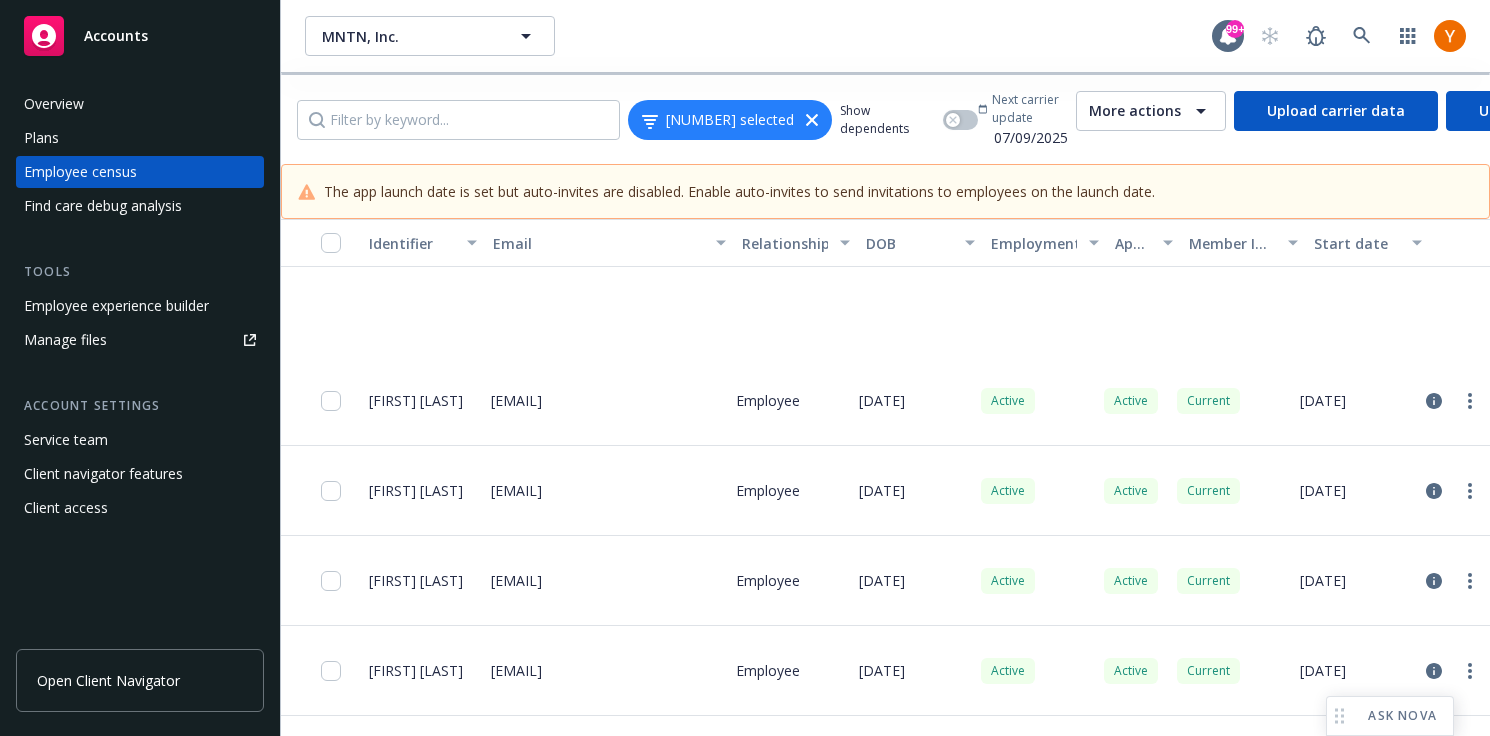 scroll, scrollTop: 791, scrollLeft: 0, axis: vertical 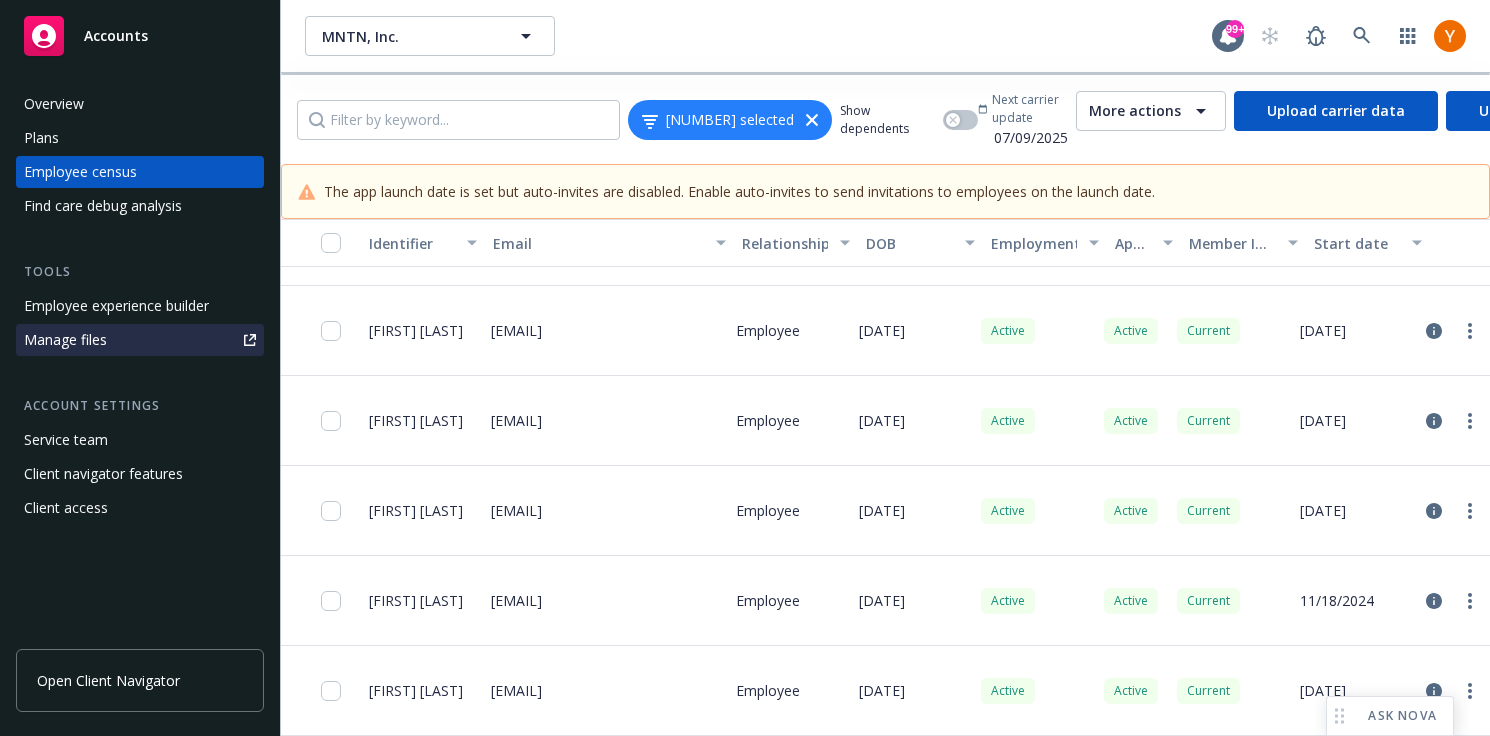 click on "Manage files" at bounding box center [140, 340] 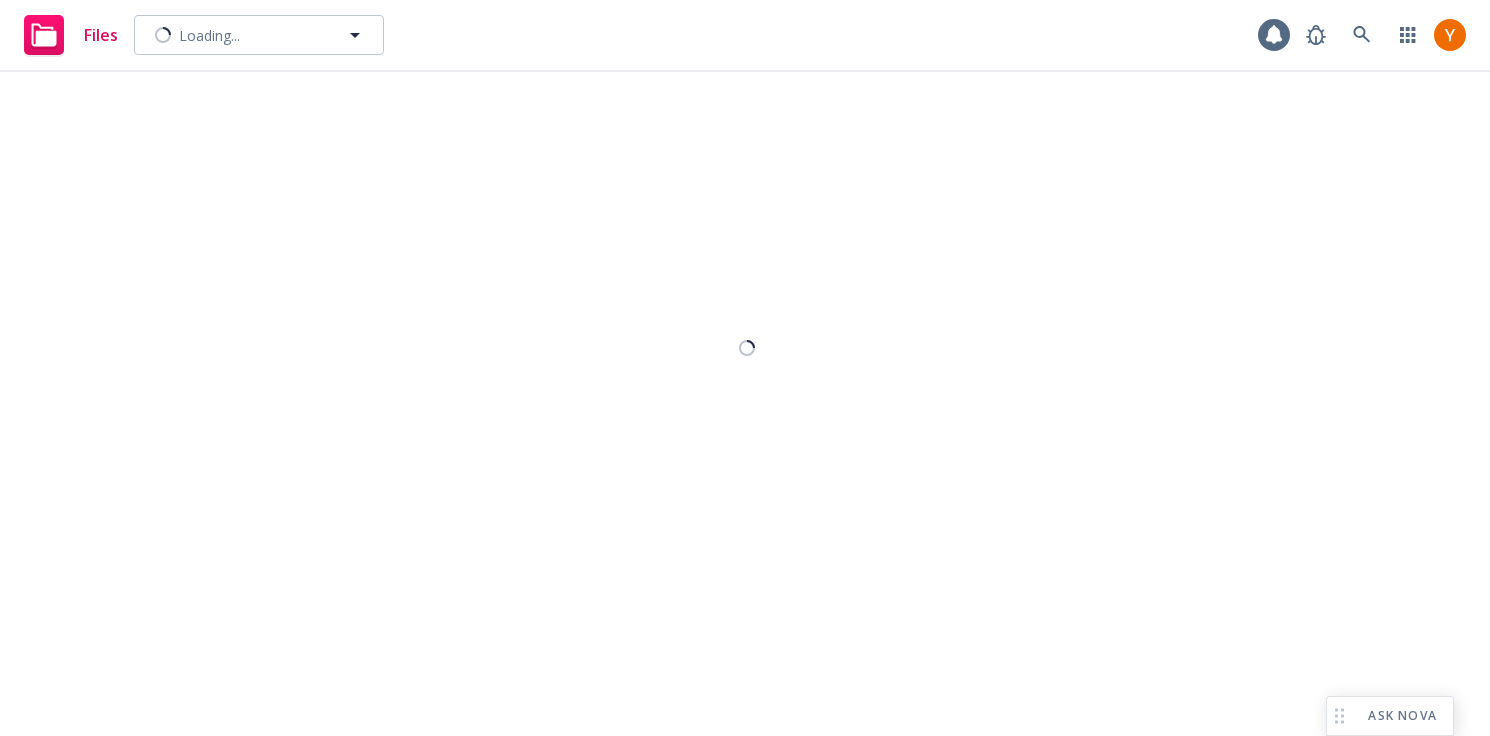 scroll, scrollTop: 0, scrollLeft: 0, axis: both 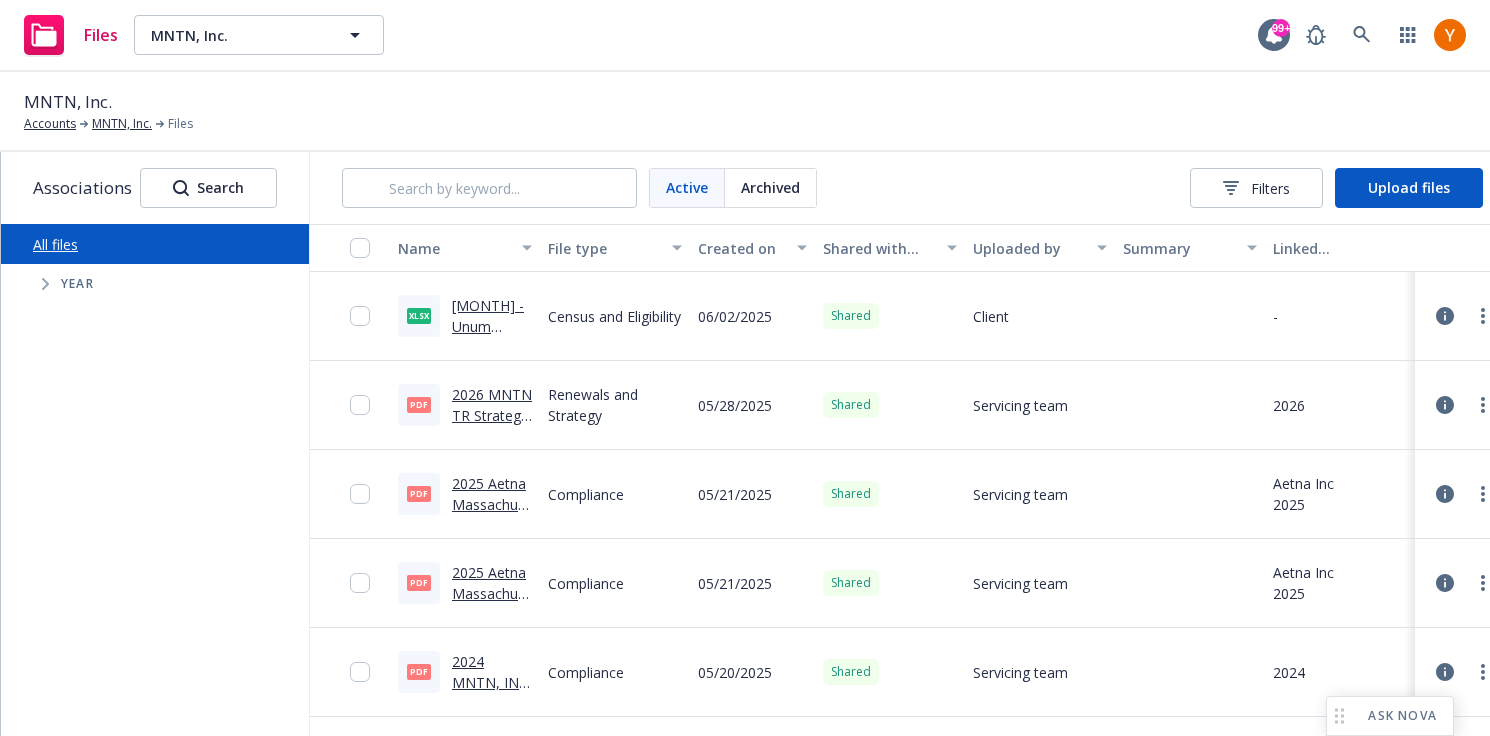 click at bounding box center (366, 248) 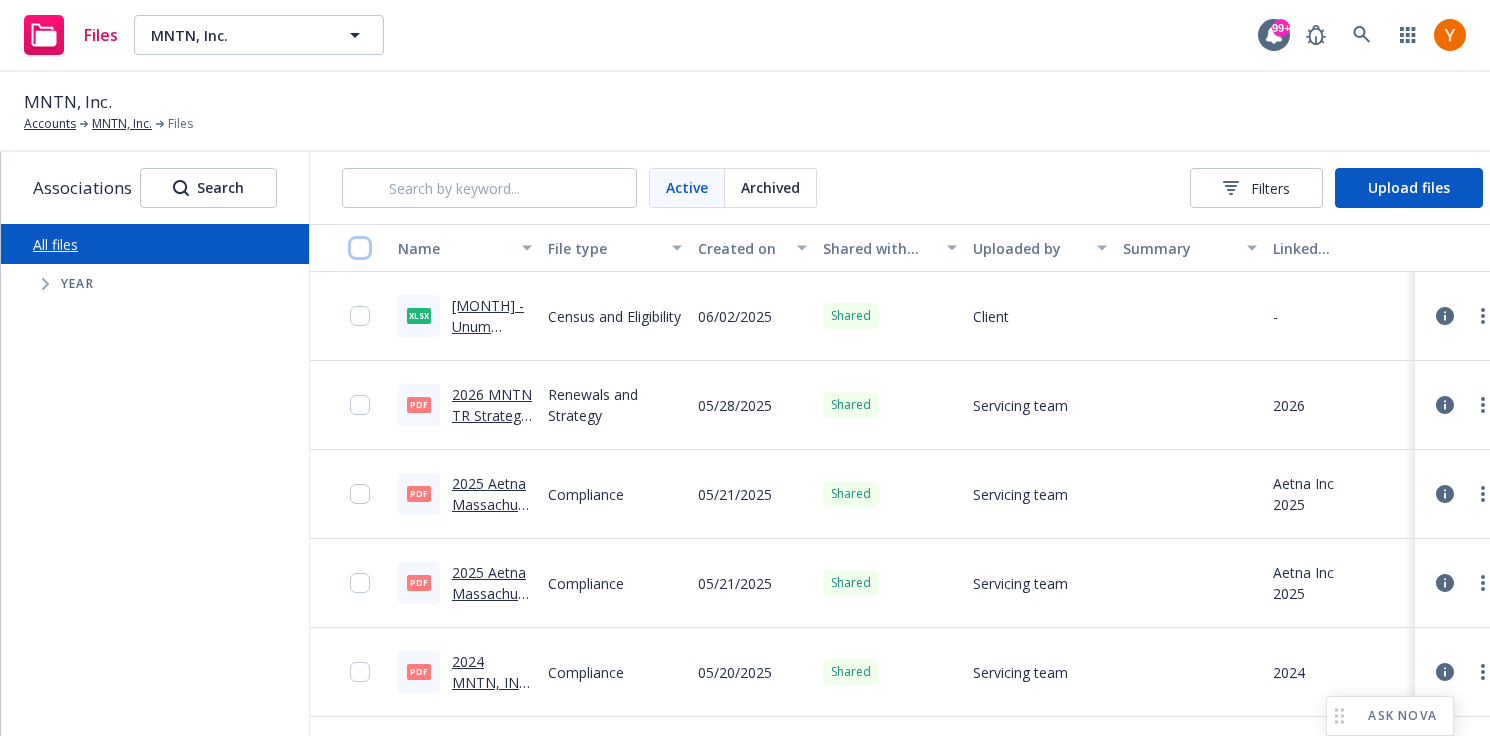 click at bounding box center [360, 248] 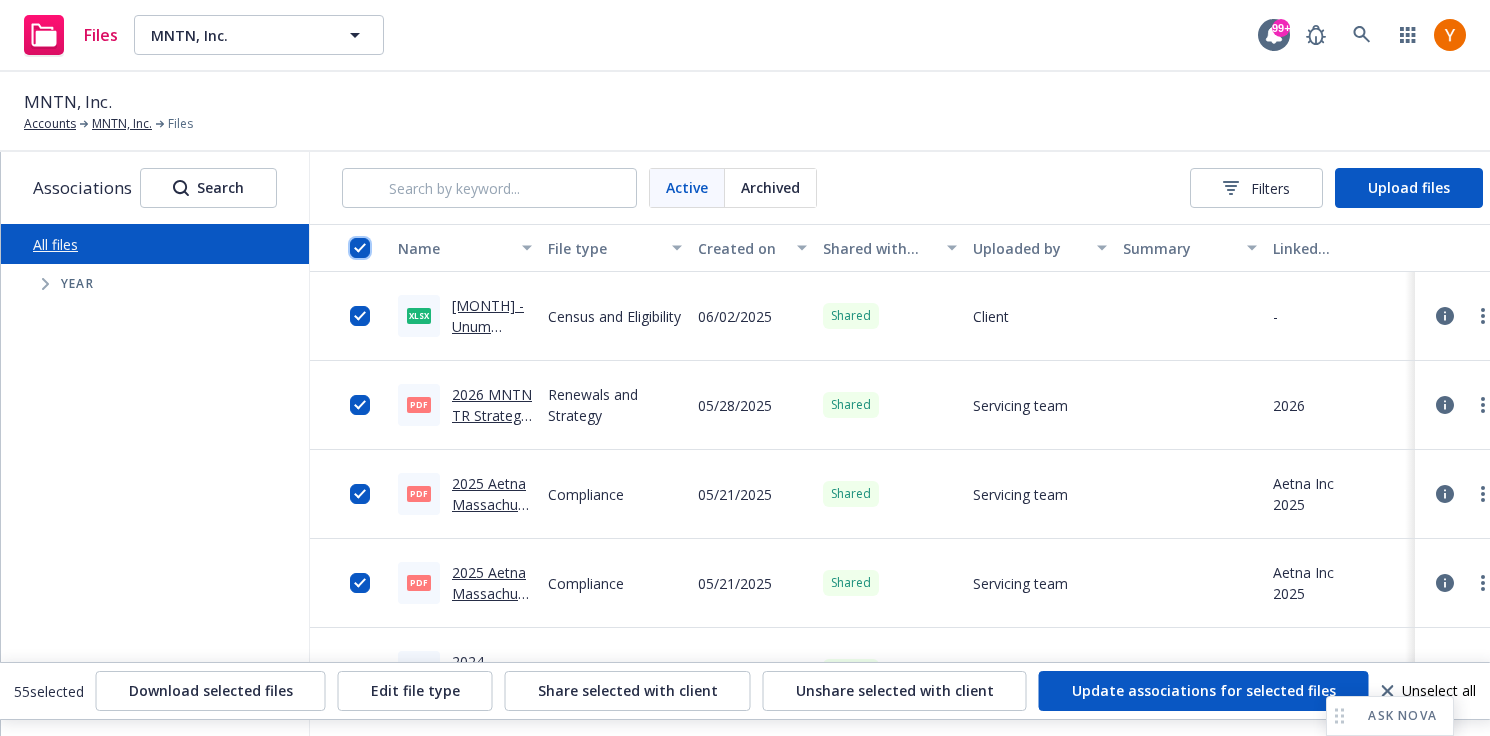 click at bounding box center [360, 248] 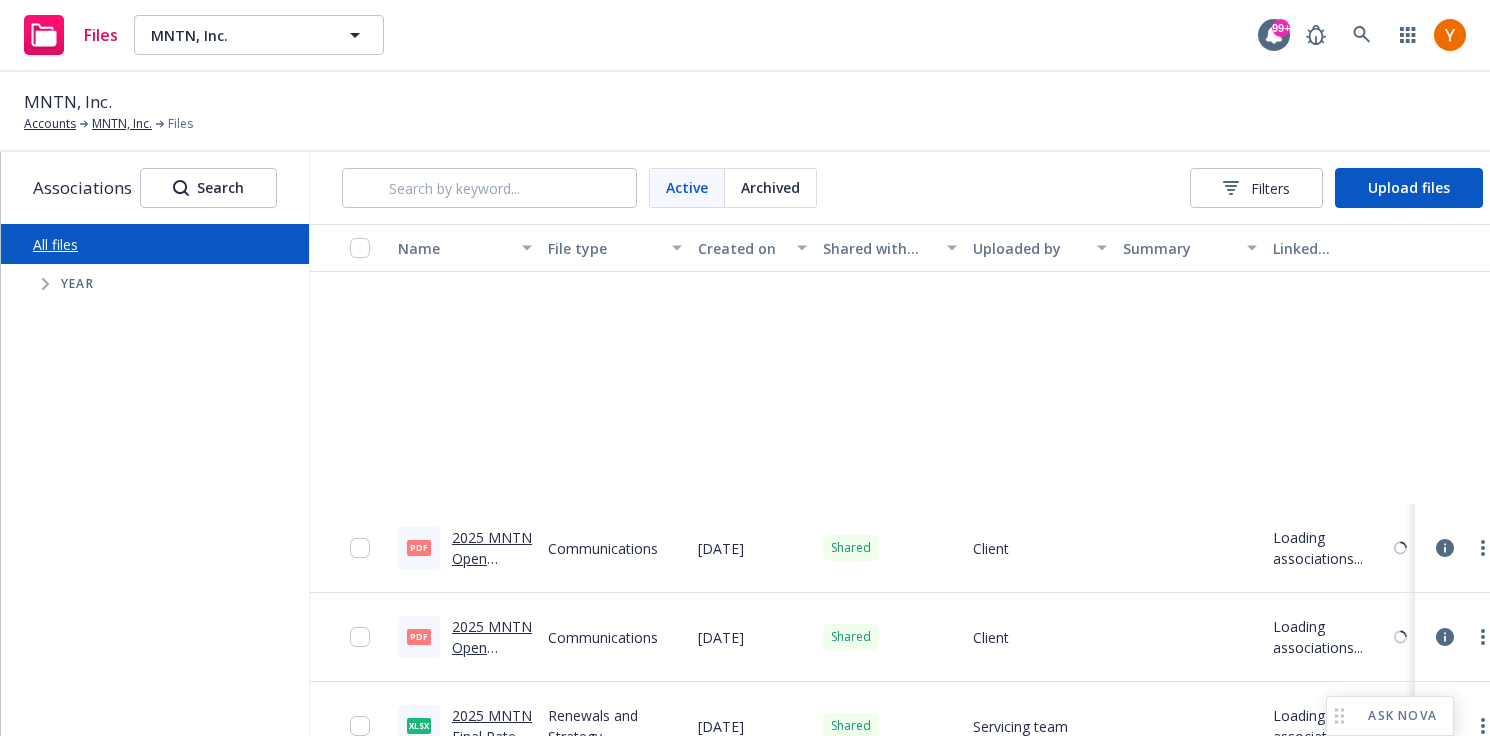 scroll, scrollTop: 4383, scrollLeft: 0, axis: vertical 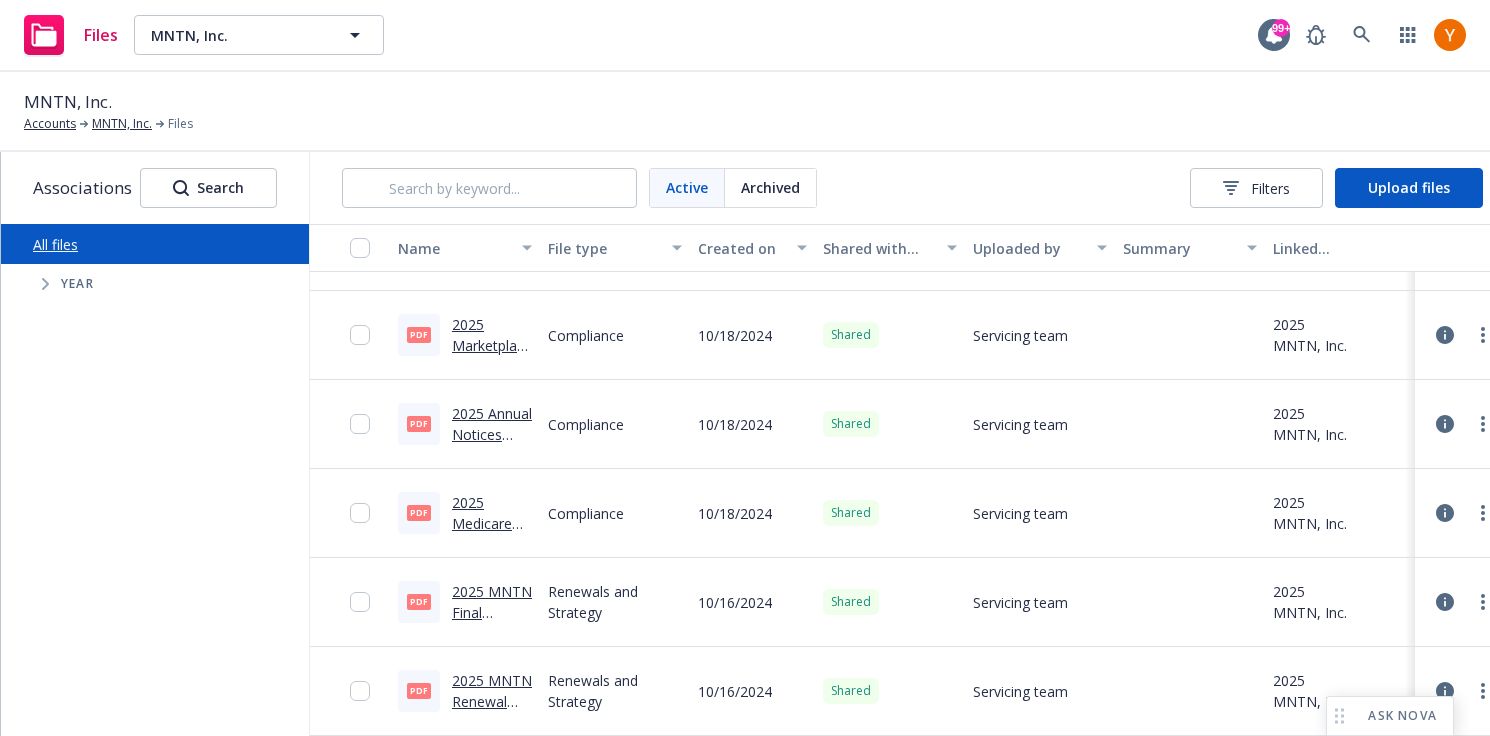 click at bounding box center (350, 248) 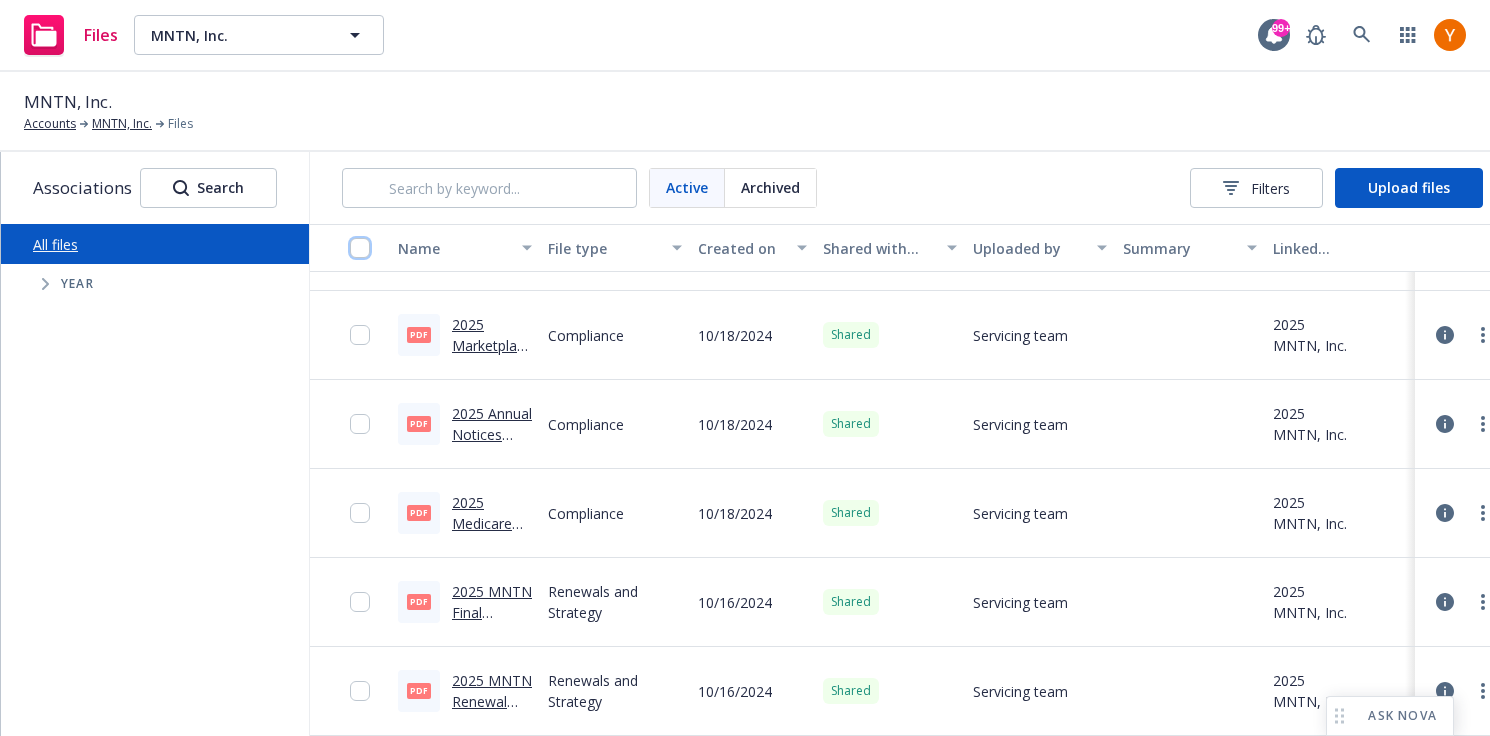 click at bounding box center (360, 248) 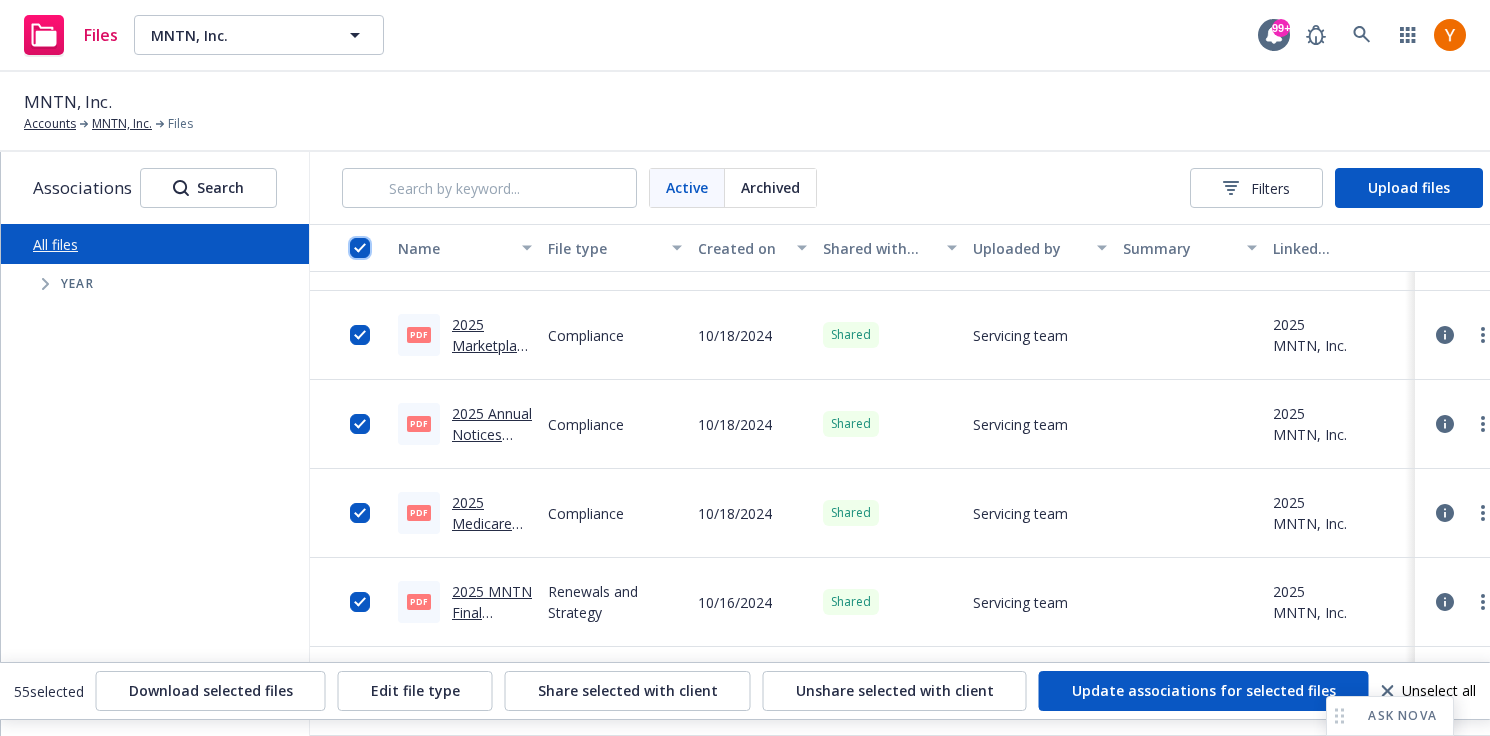 click at bounding box center [360, 248] 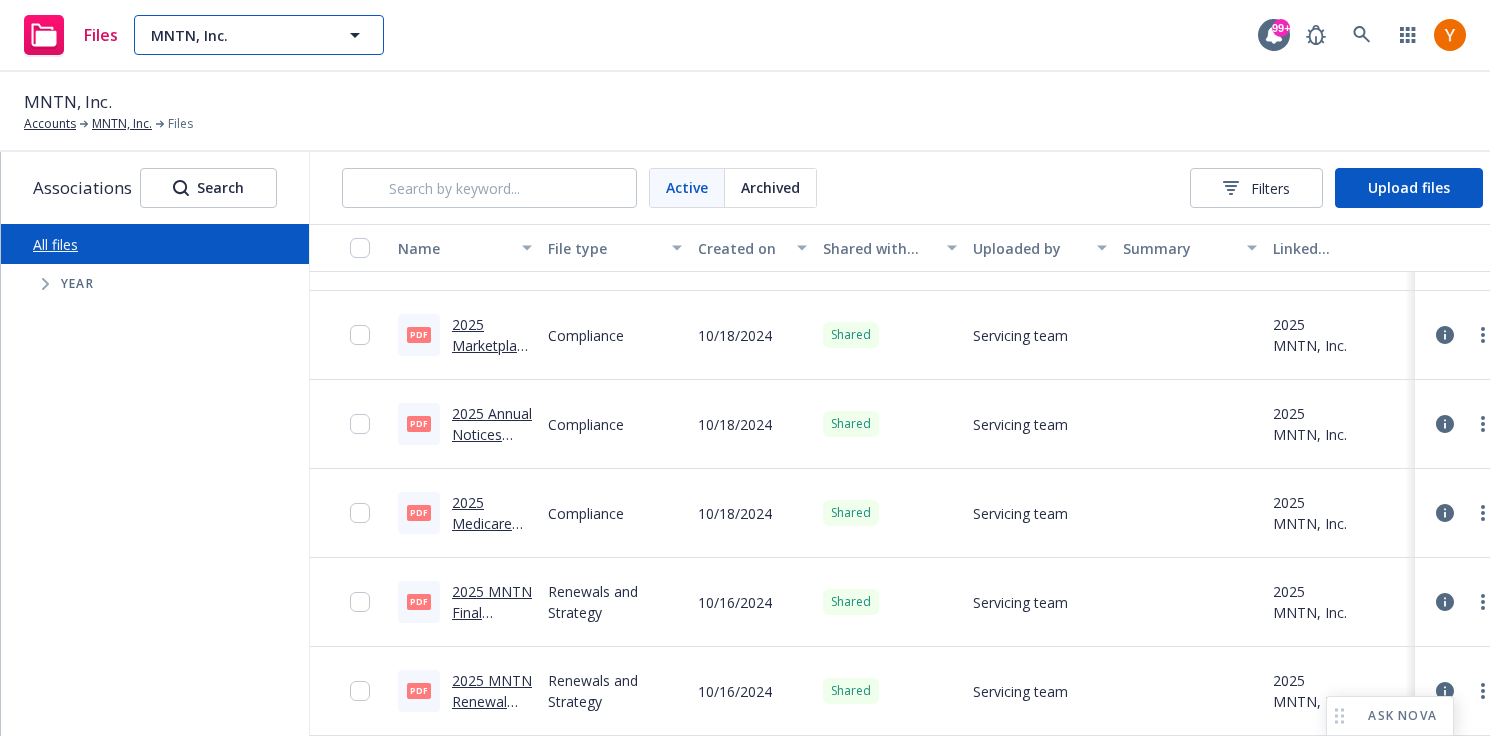 click on "MNTN, Inc. MNTN, Inc. Type Commercial FEIN 26-4741839" at bounding box center [259, 35] 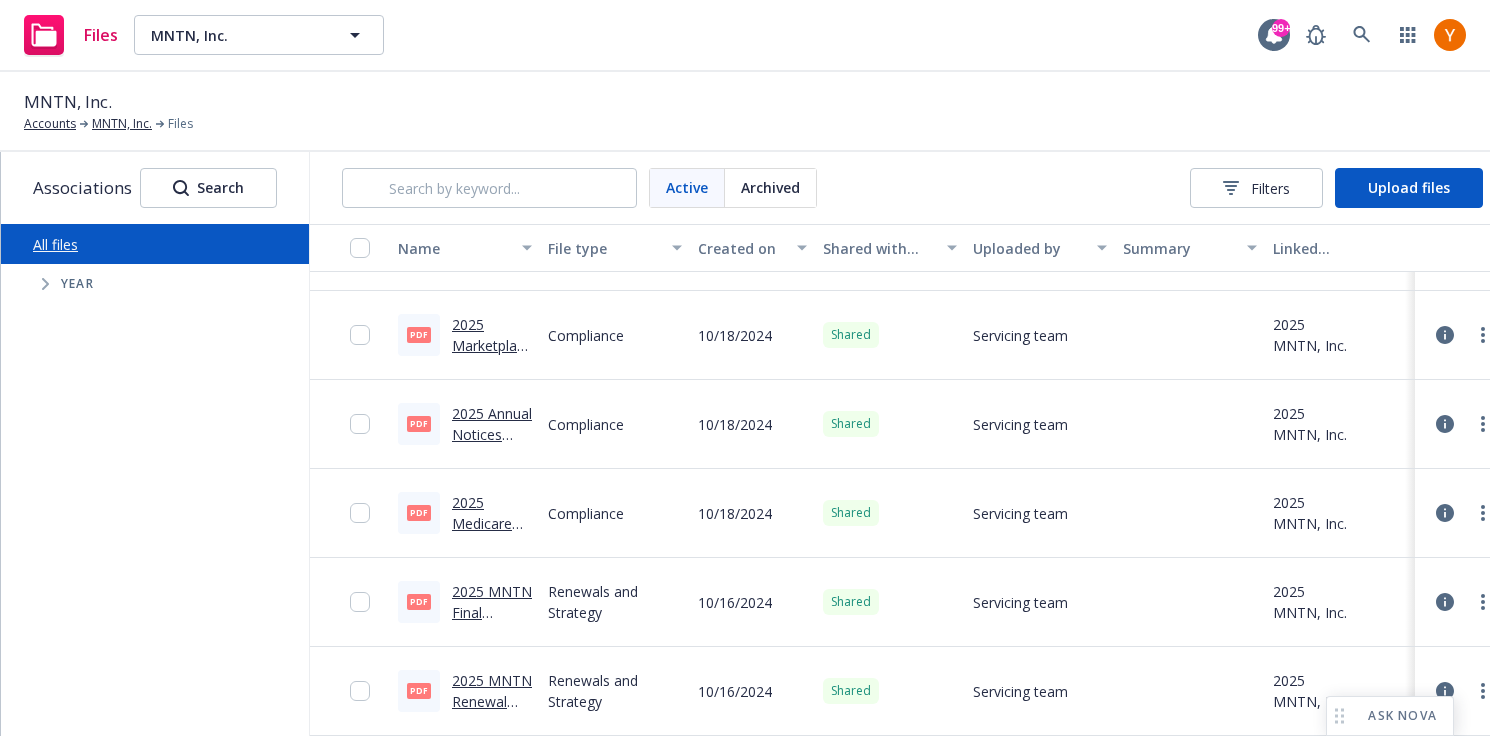 click on "MNTN, Inc. Accounts MNTN, Inc. Files" at bounding box center (745, 111) 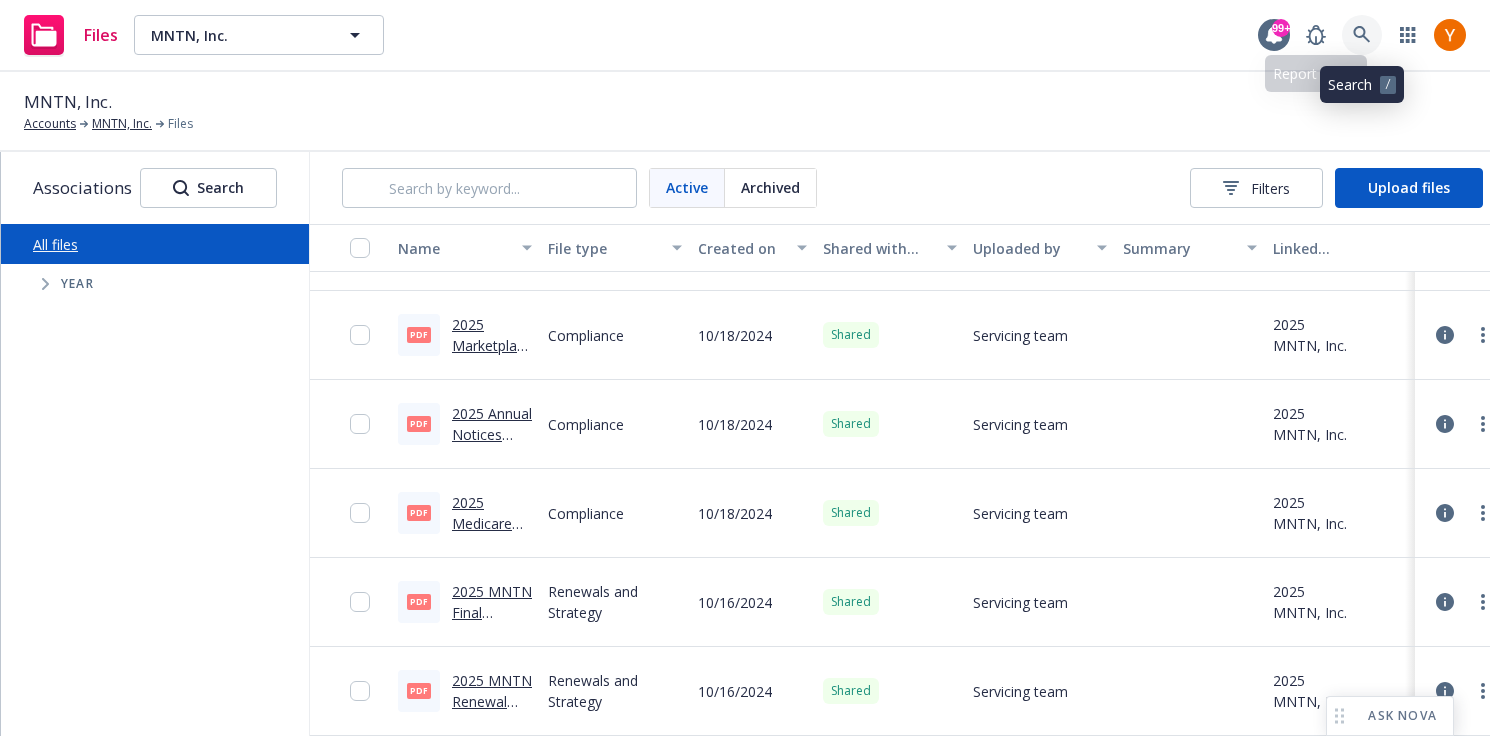 click at bounding box center [1316, 35] 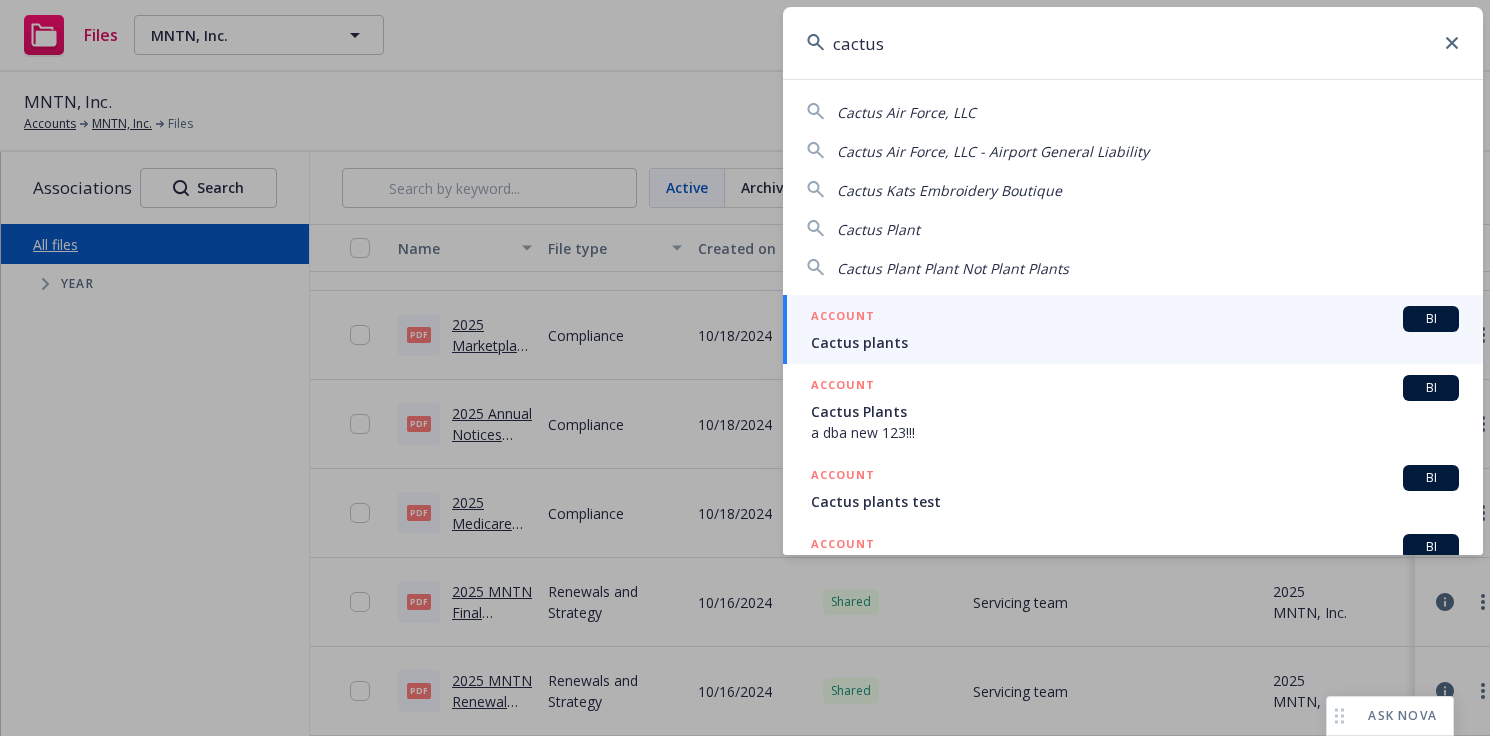 type on "cactus" 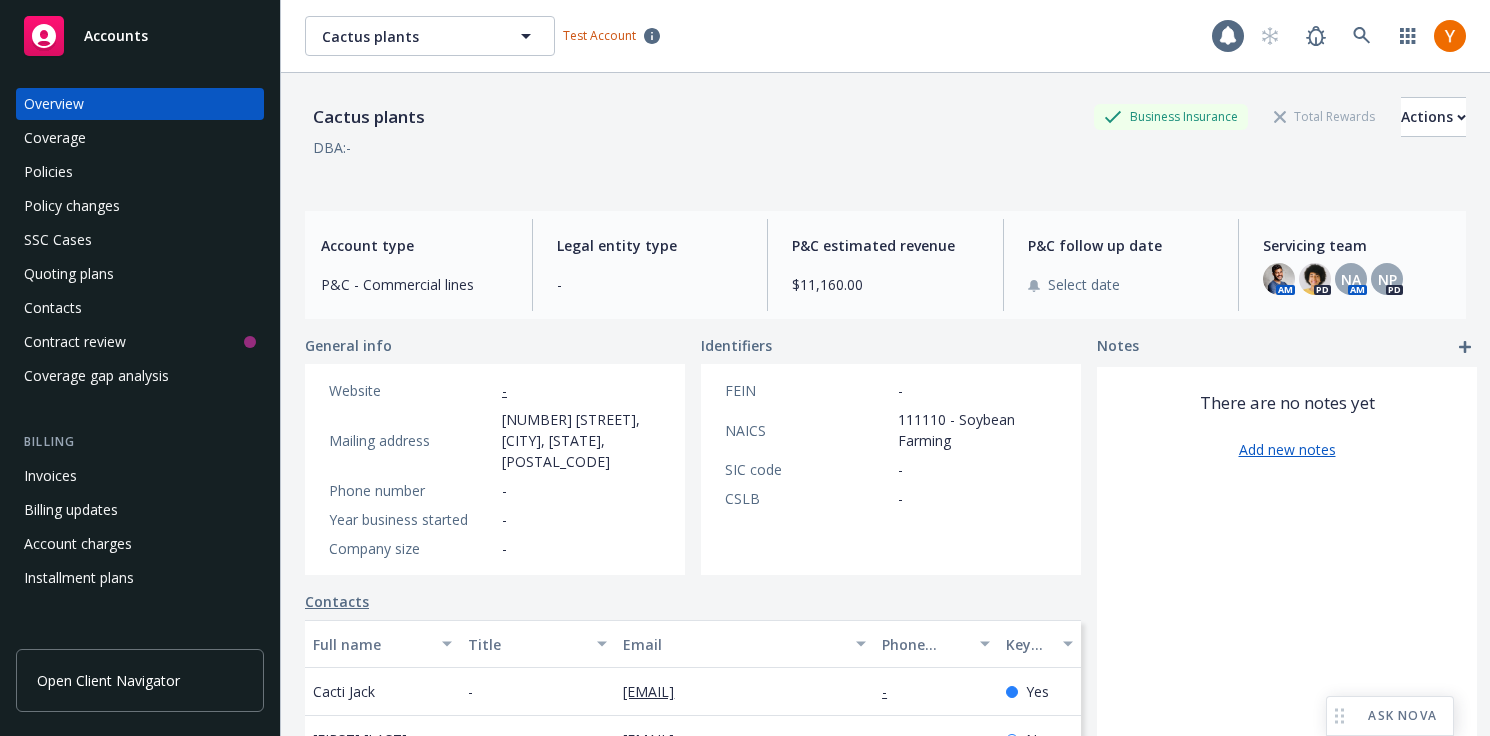 scroll, scrollTop: 0, scrollLeft: 0, axis: both 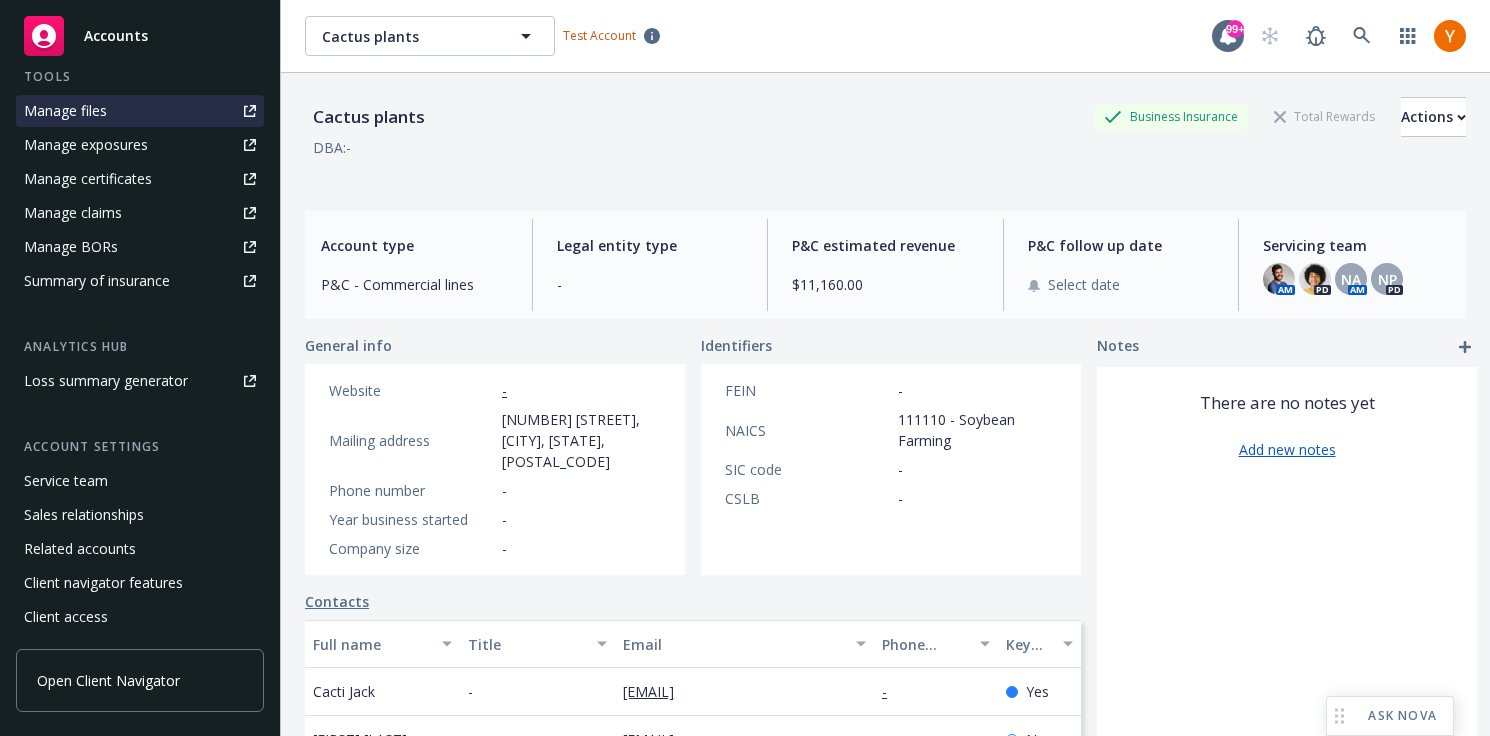 click on "Manage files" at bounding box center [140, 111] 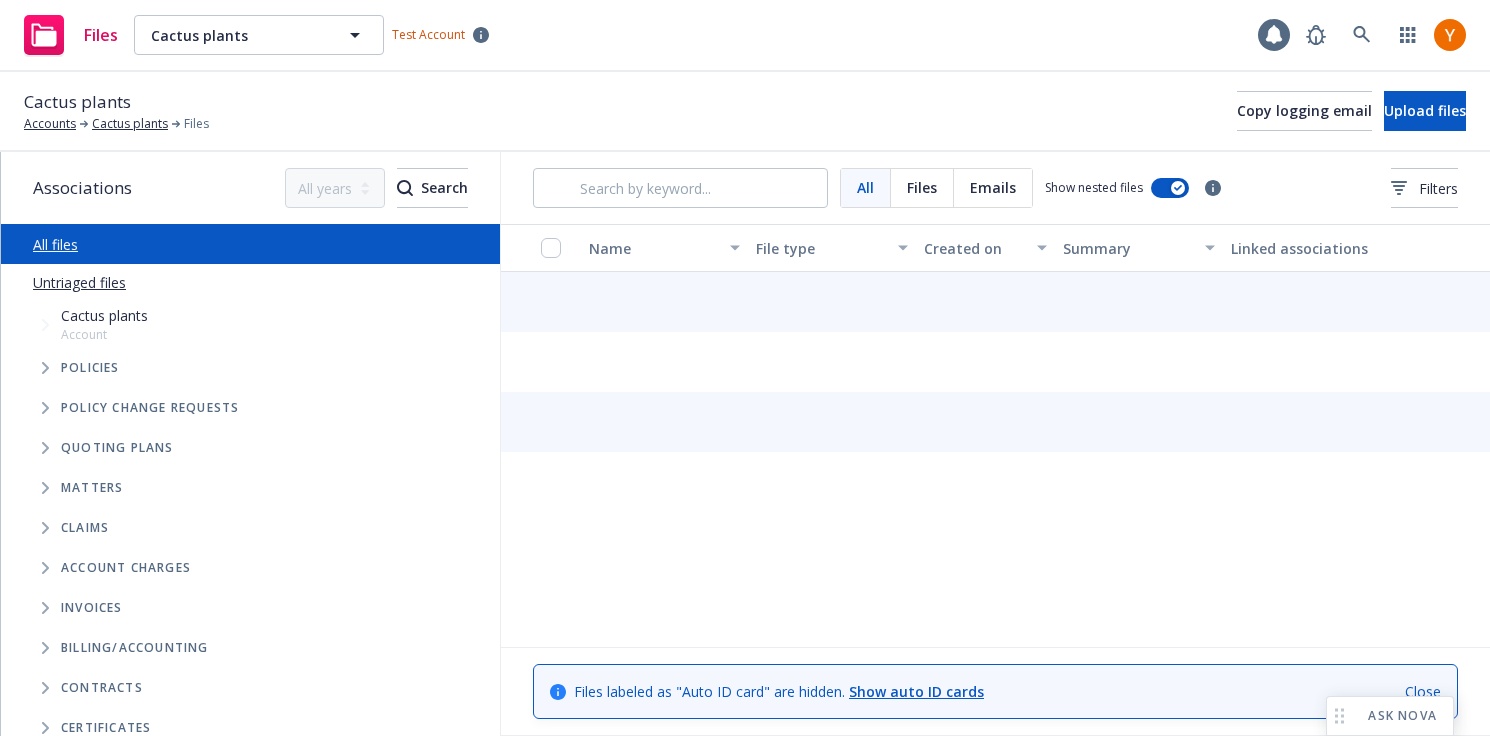 scroll, scrollTop: 0, scrollLeft: 0, axis: both 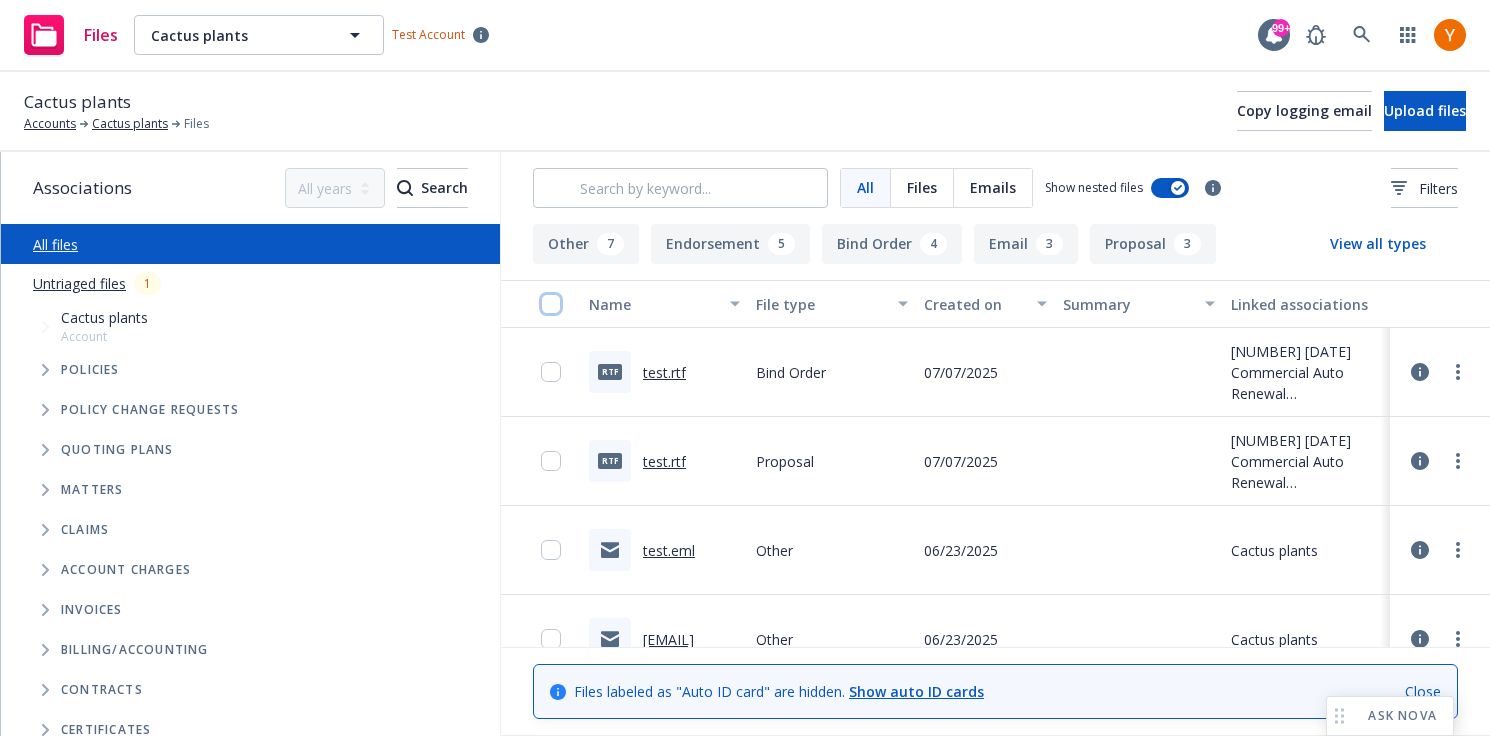 click at bounding box center (551, 304) 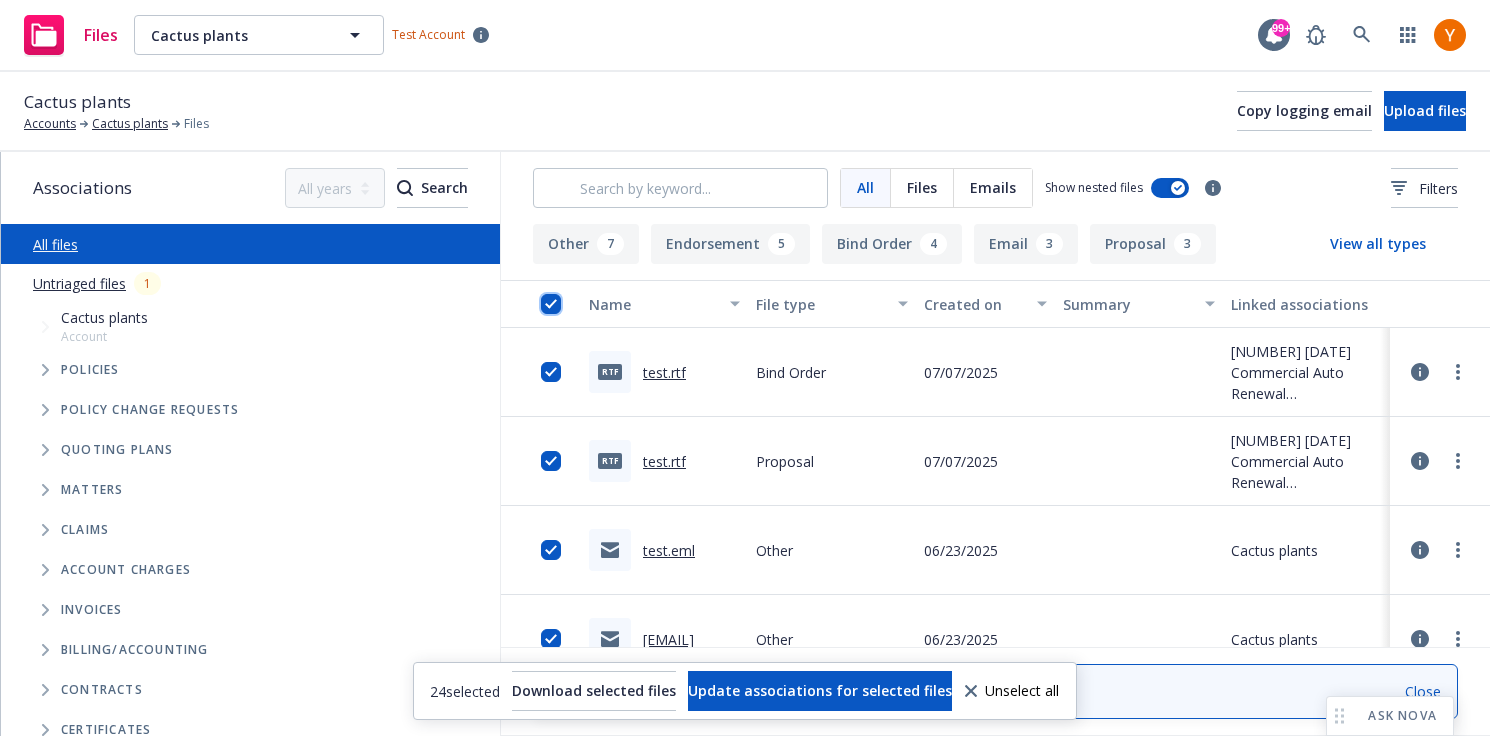 click at bounding box center (551, 304) 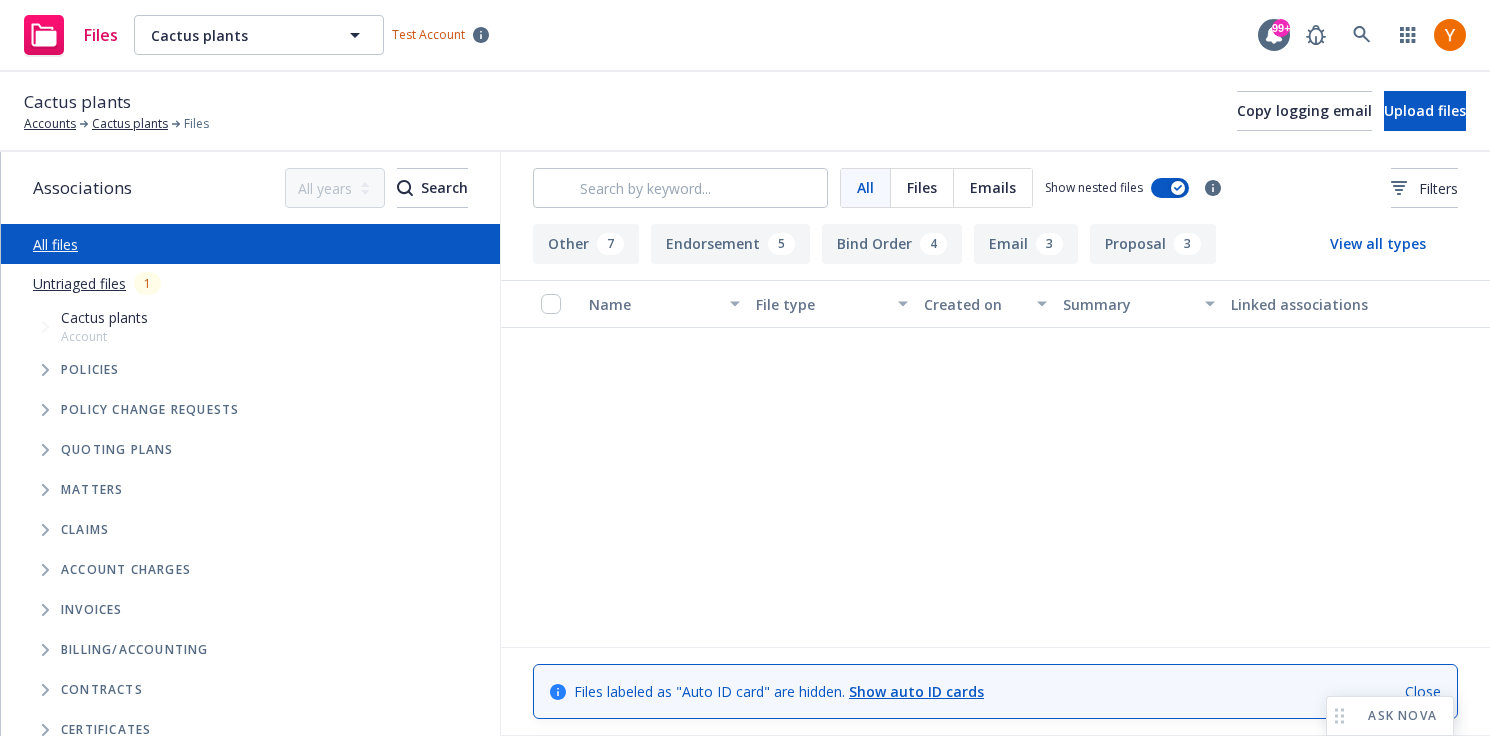 scroll, scrollTop: 0, scrollLeft: 0, axis: both 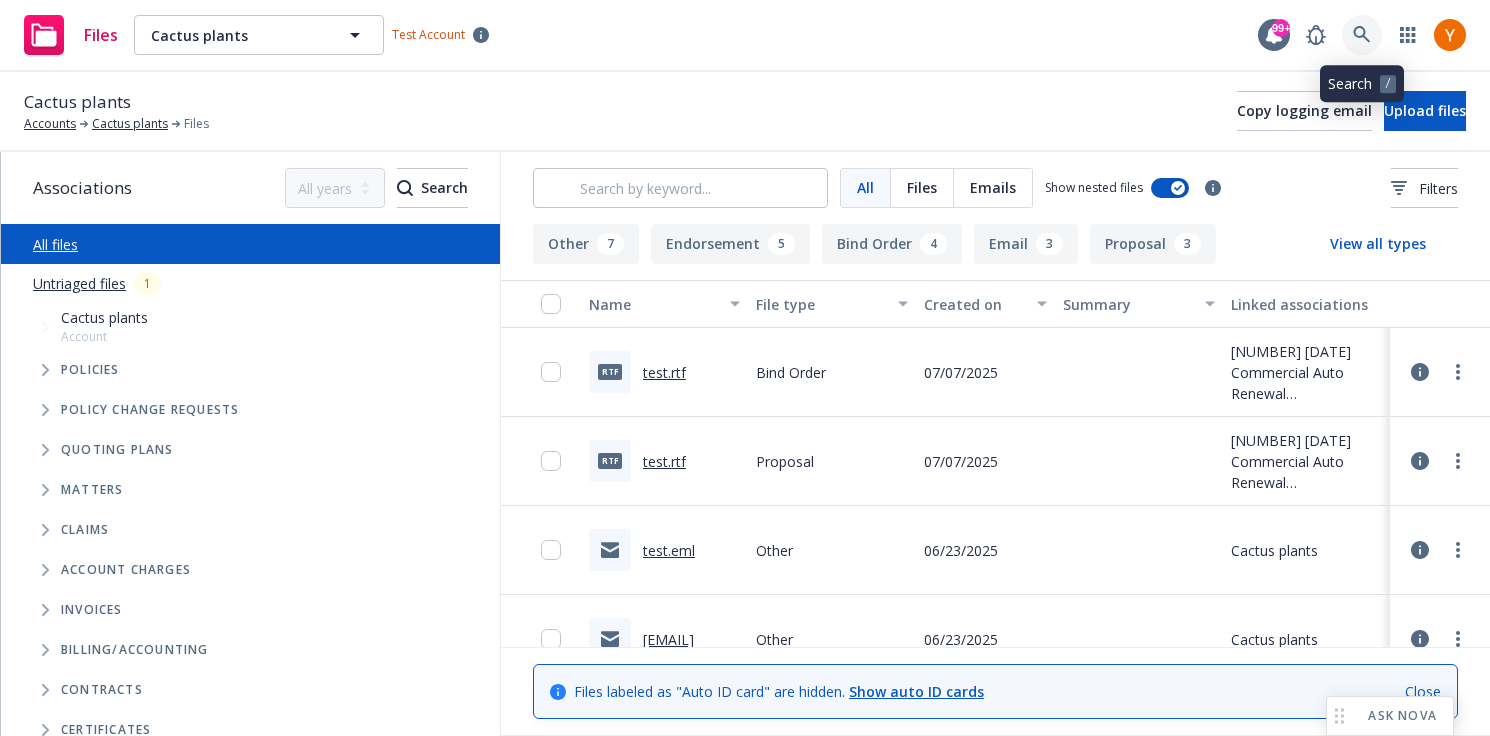 click at bounding box center (1316, 35) 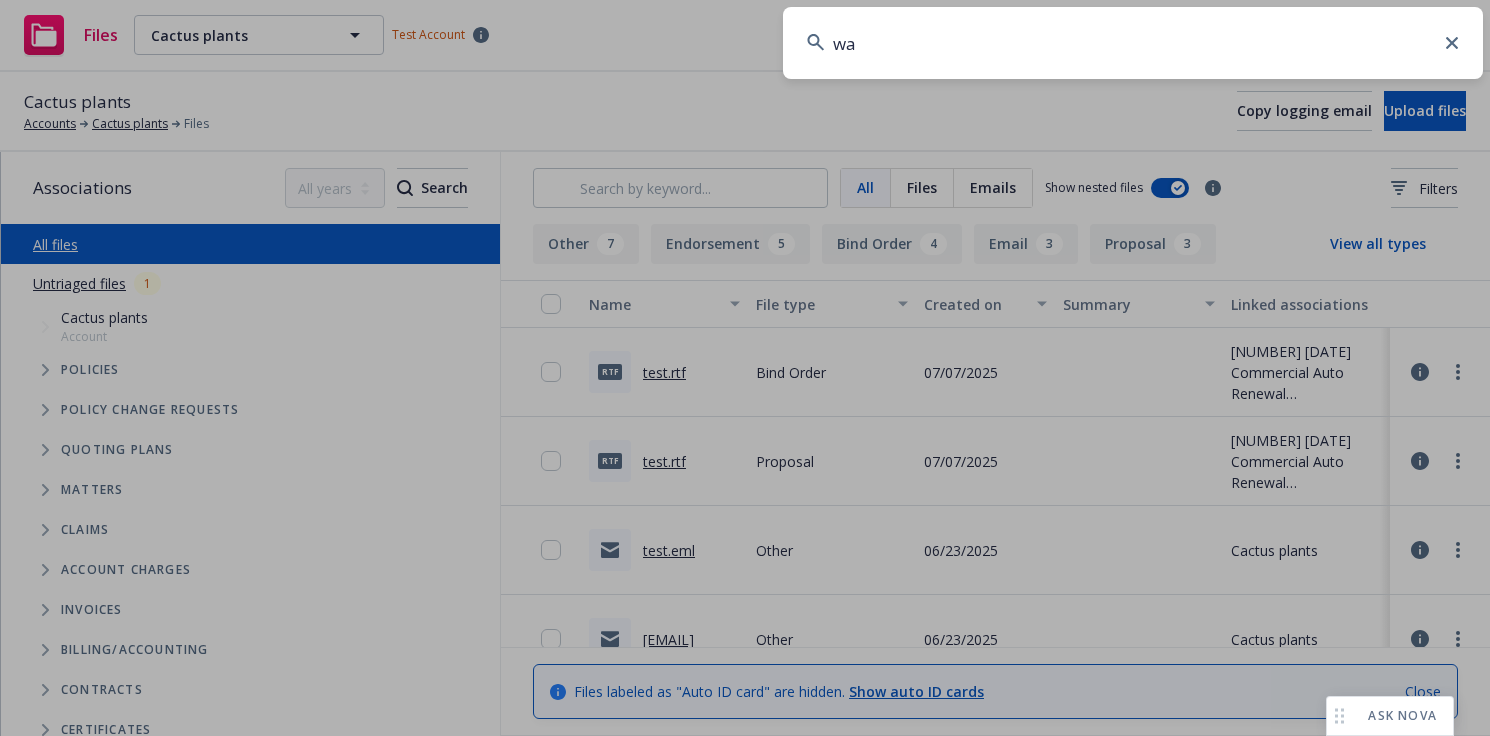 type on "way" 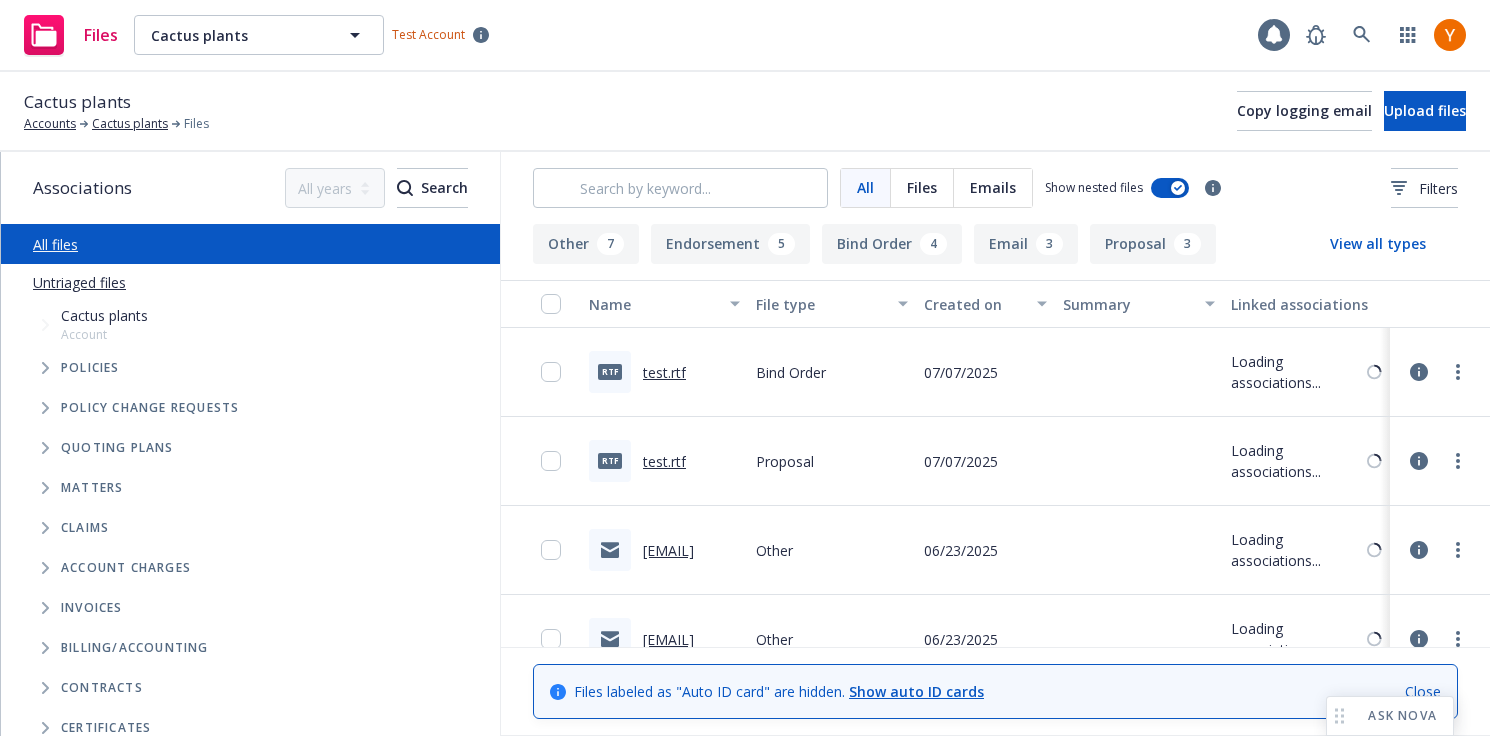scroll, scrollTop: 0, scrollLeft: 0, axis: both 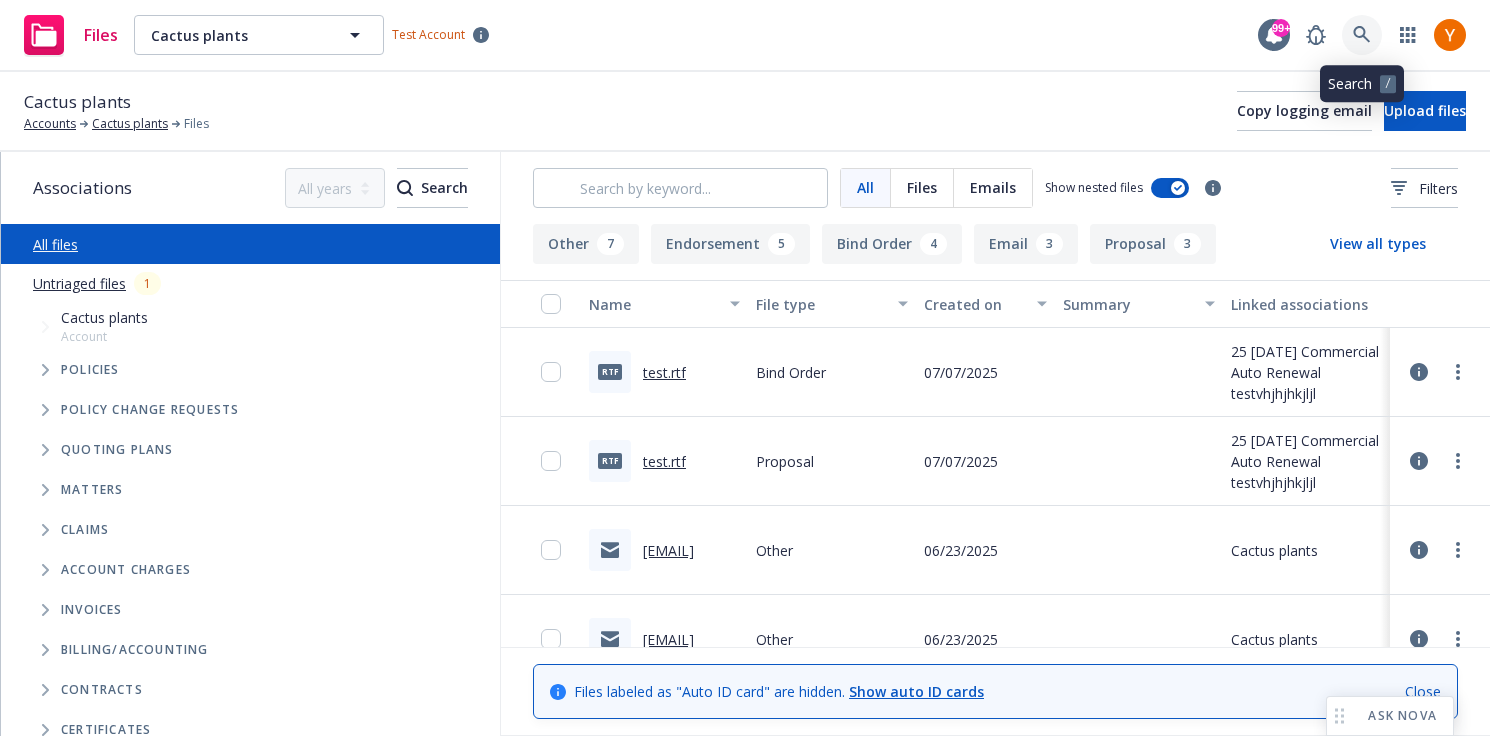 click at bounding box center (1316, 35) 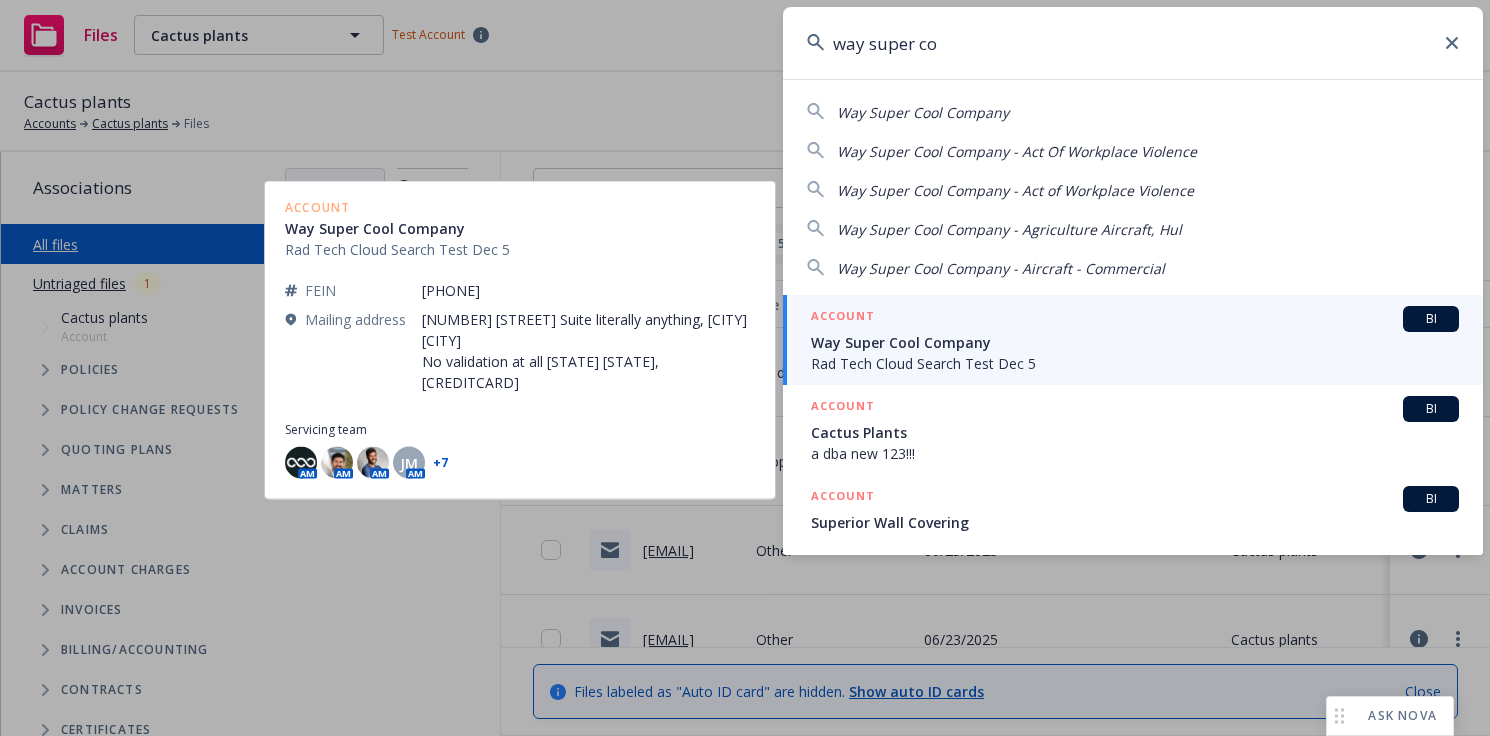 type on "way super co" 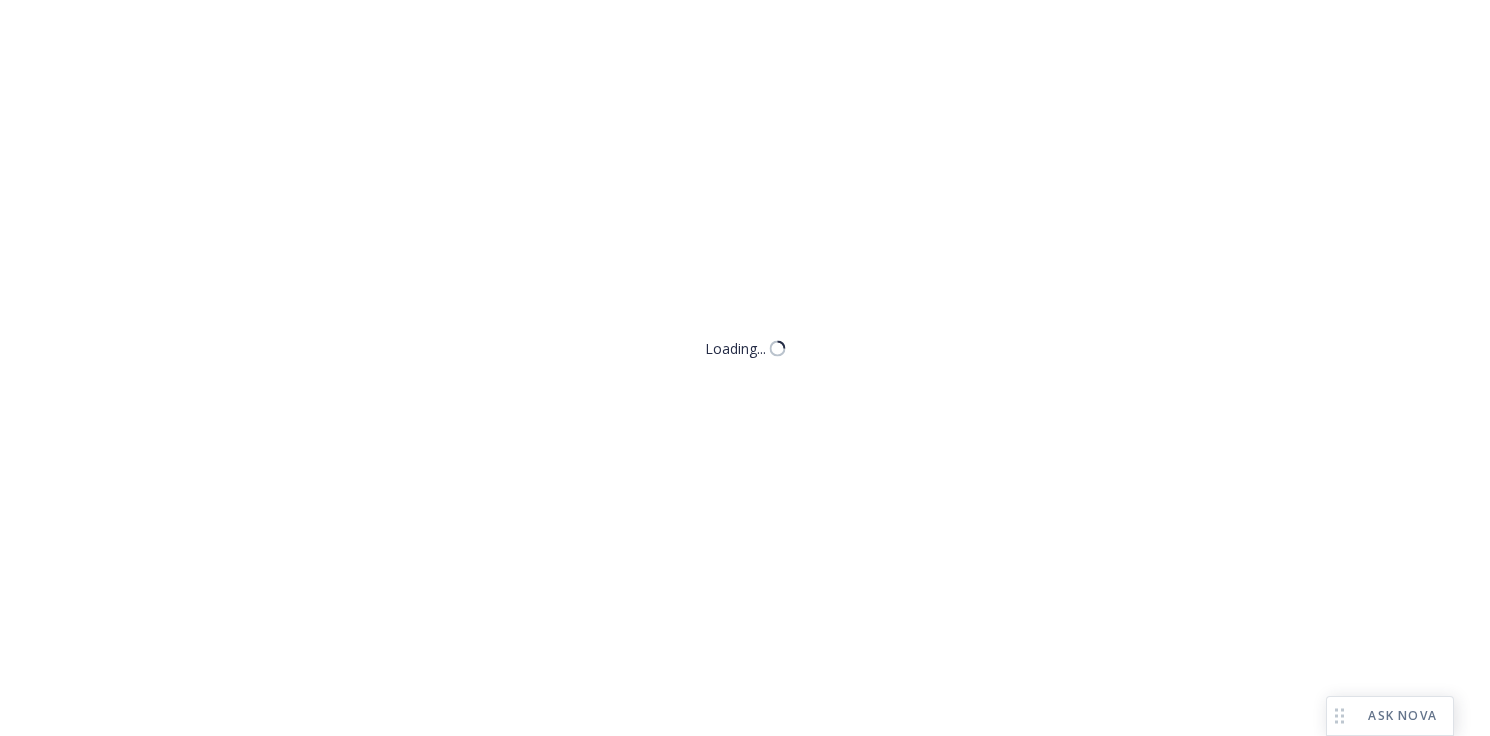 scroll, scrollTop: 0, scrollLeft: 0, axis: both 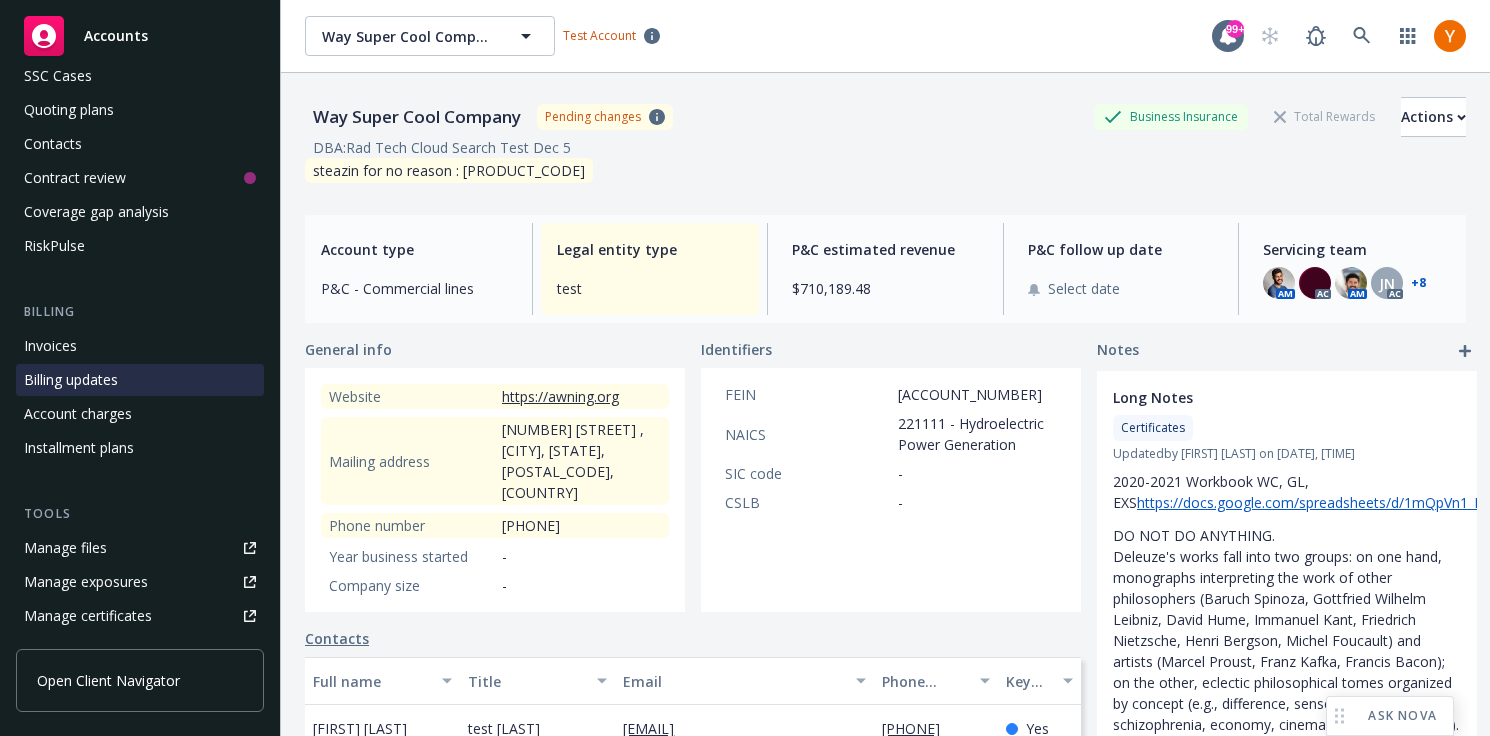 click on "Manage files" at bounding box center [140, 548] 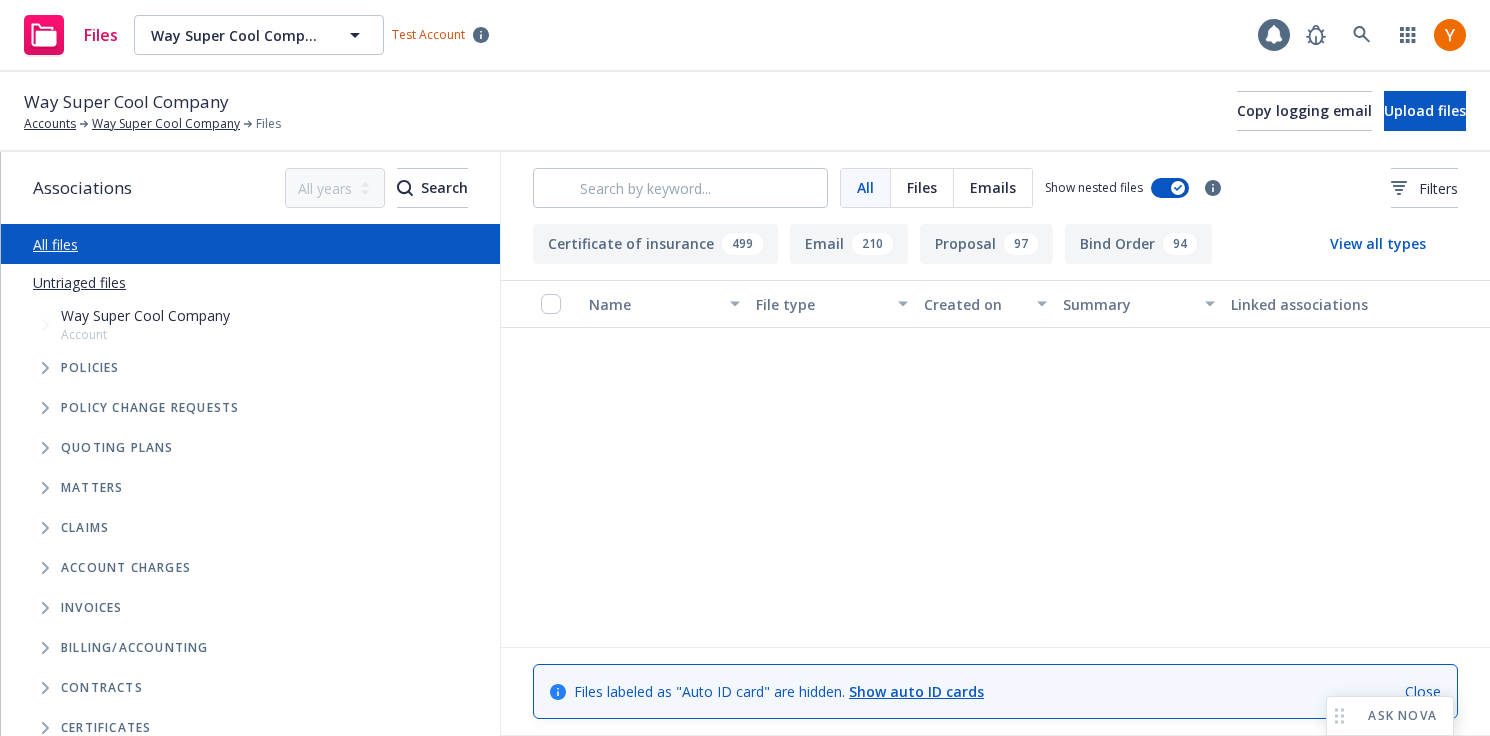 scroll, scrollTop: 0, scrollLeft: 0, axis: both 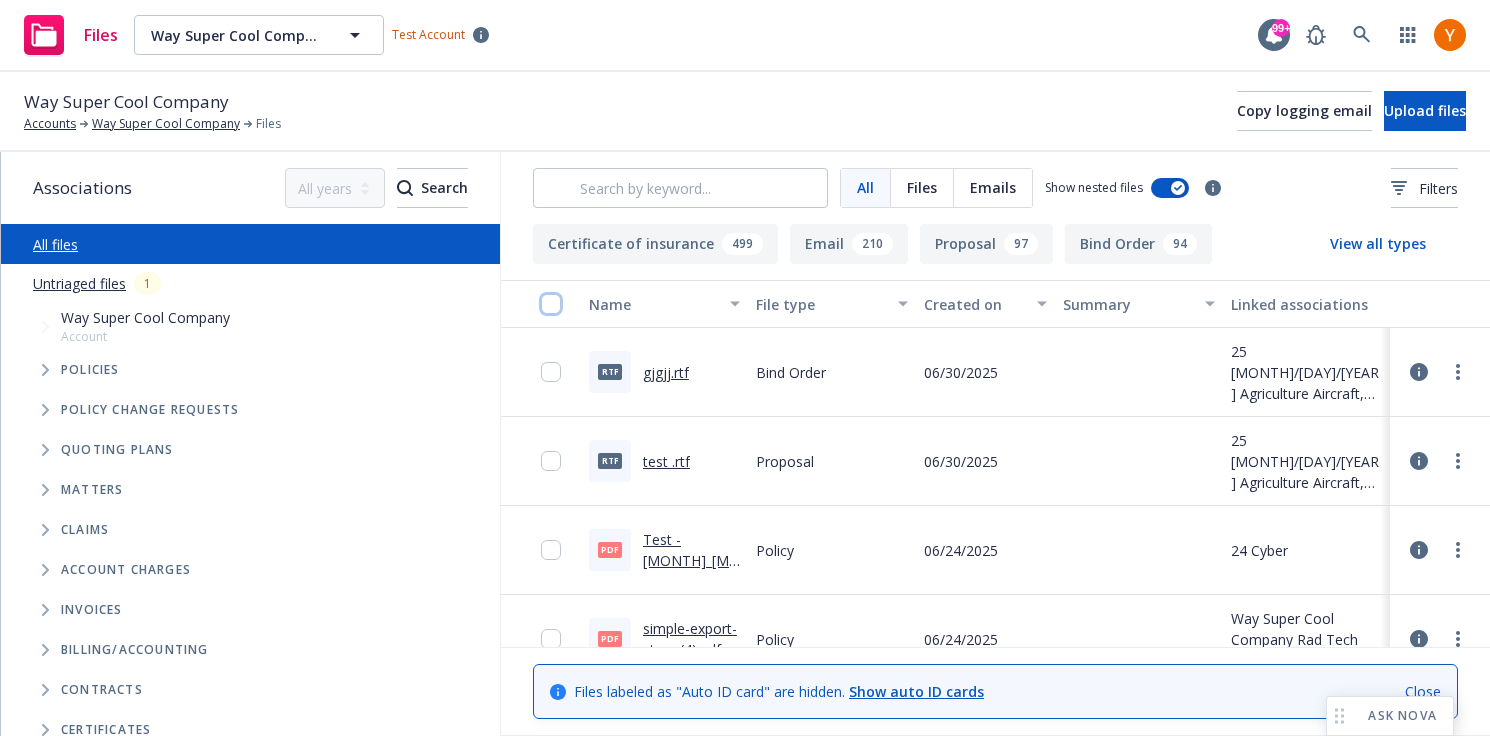 click at bounding box center [551, 304] 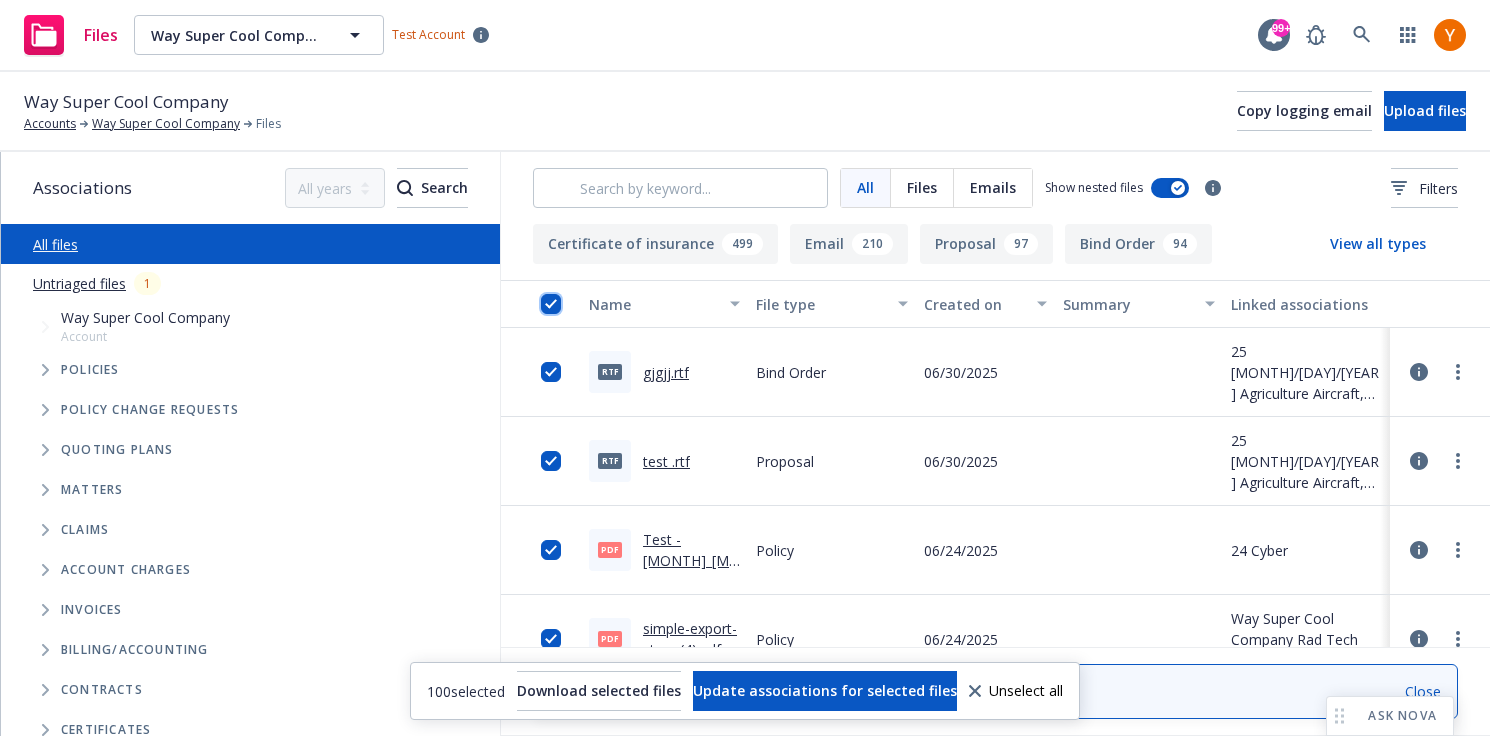 click at bounding box center (551, 304) 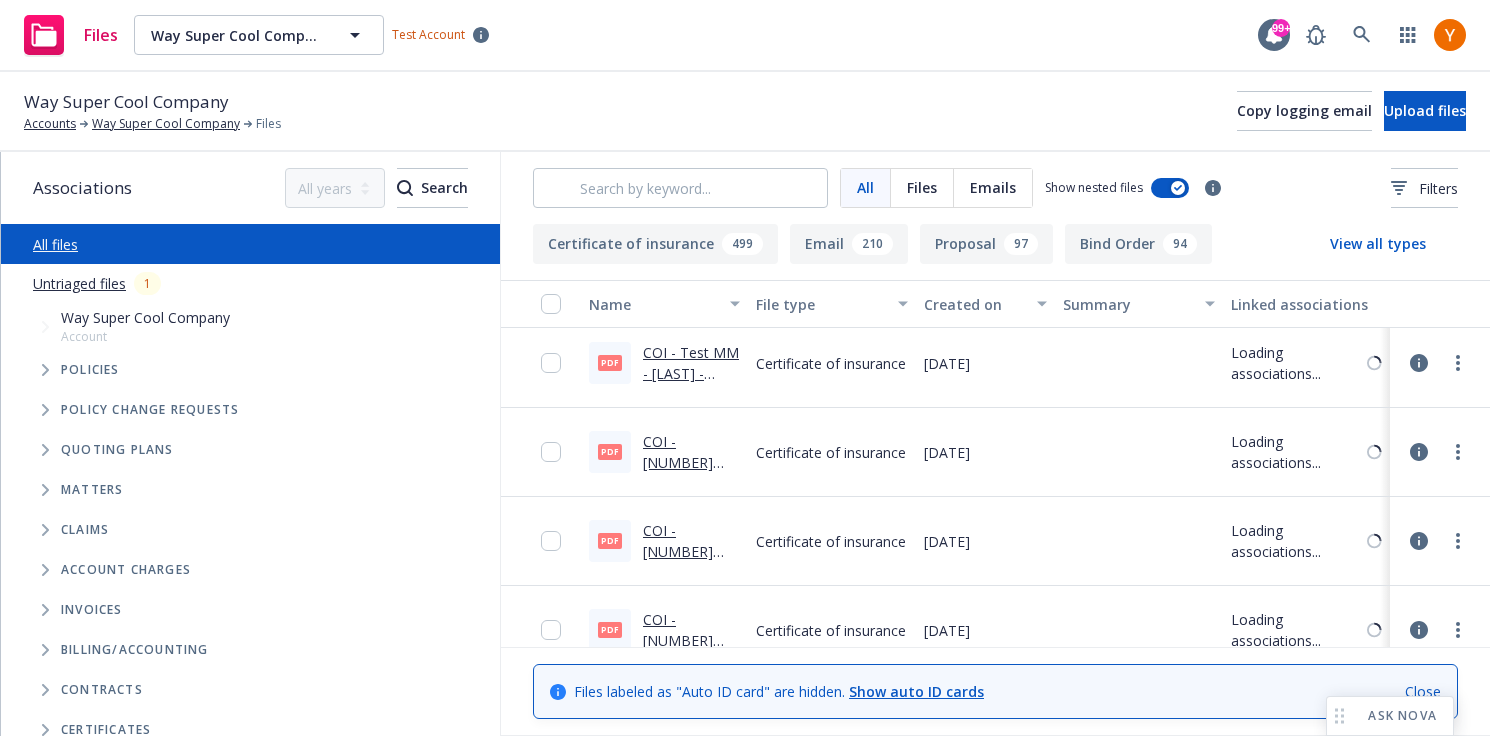 scroll, scrollTop: 18817, scrollLeft: 0, axis: vertical 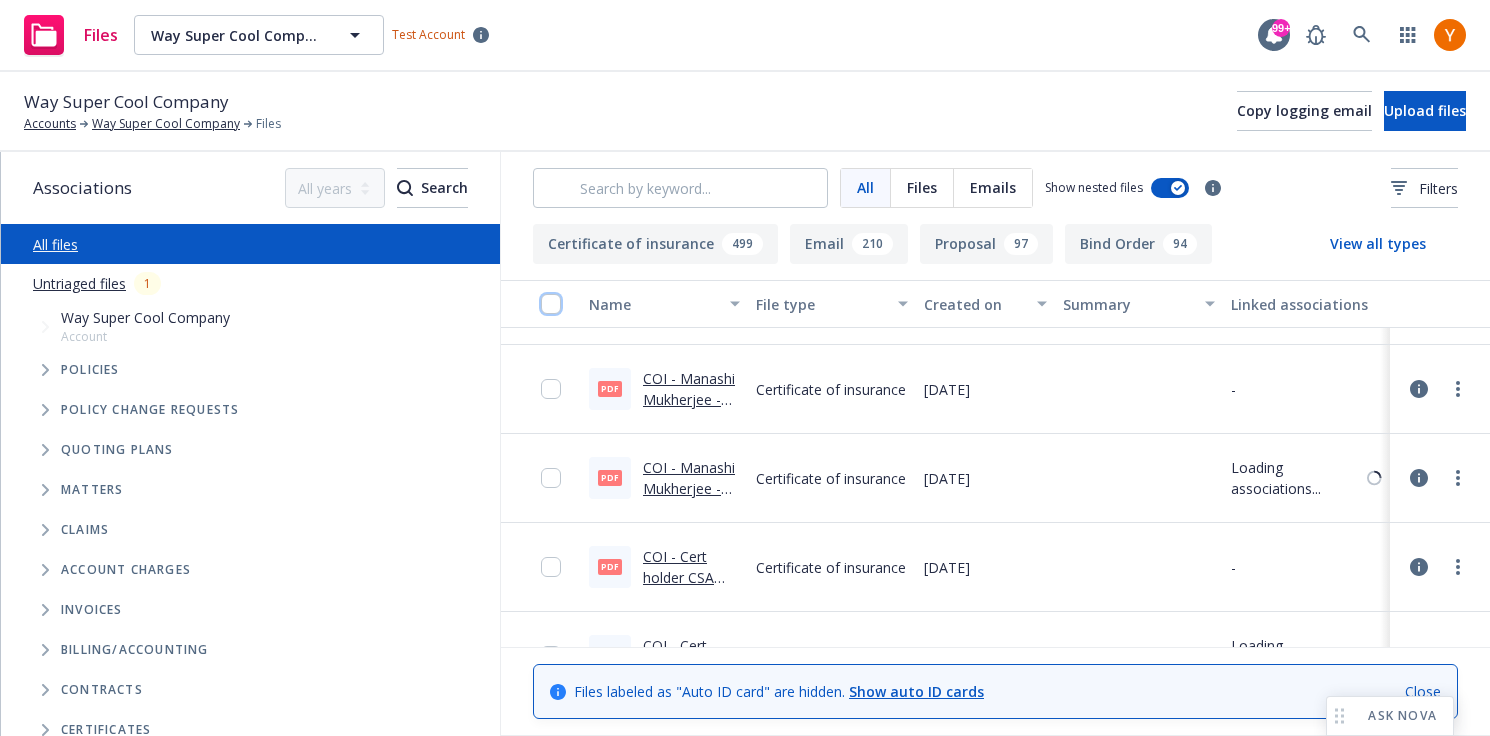 click at bounding box center (551, 304) 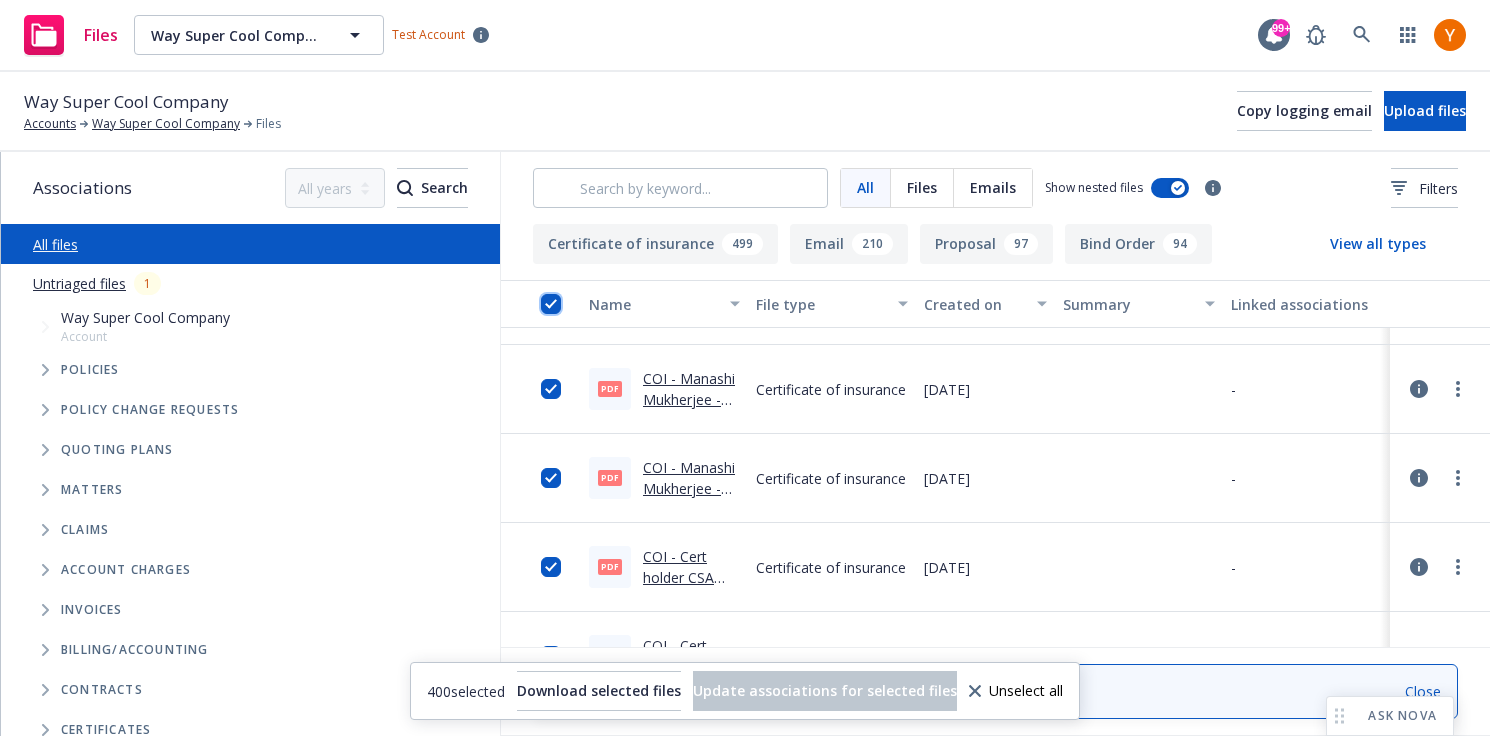 click at bounding box center [551, 304] 